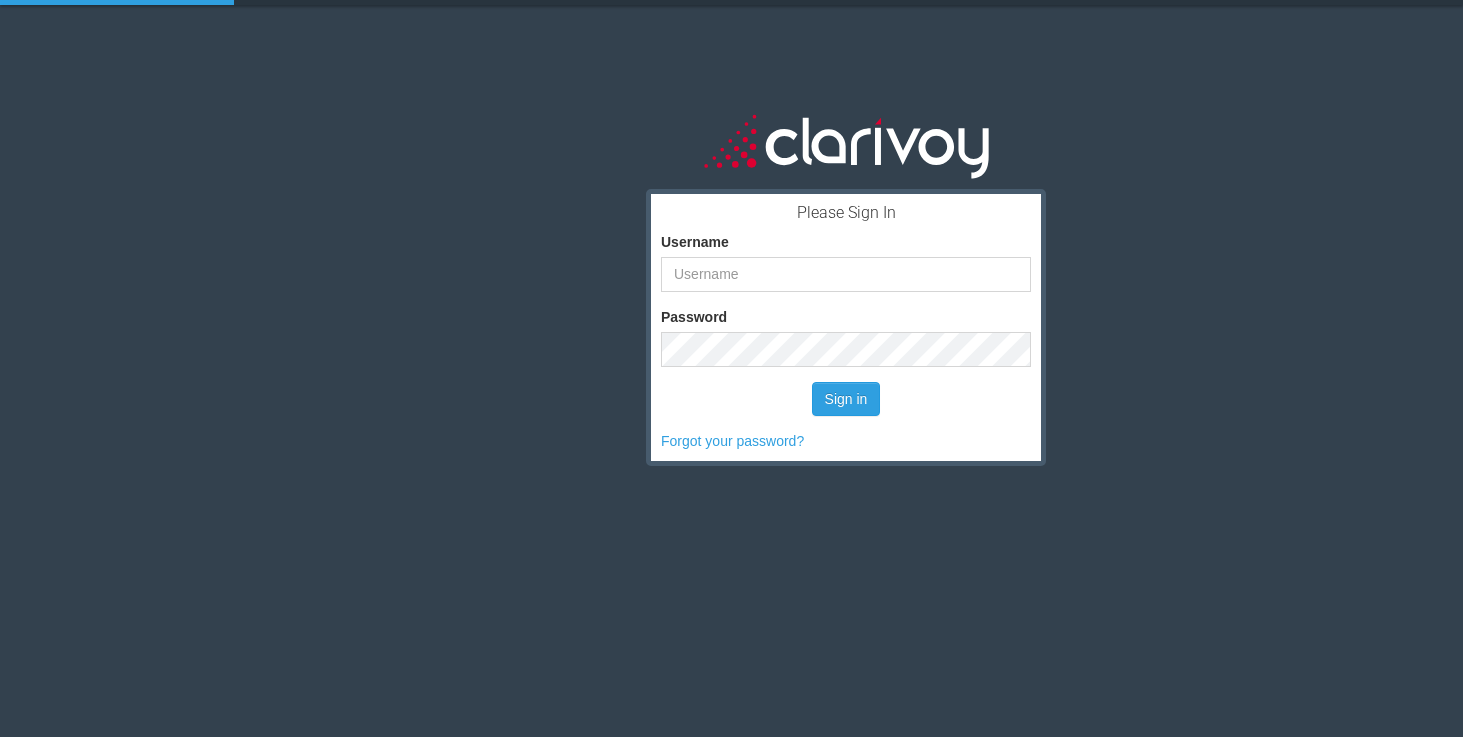 scroll, scrollTop: 0, scrollLeft: 0, axis: both 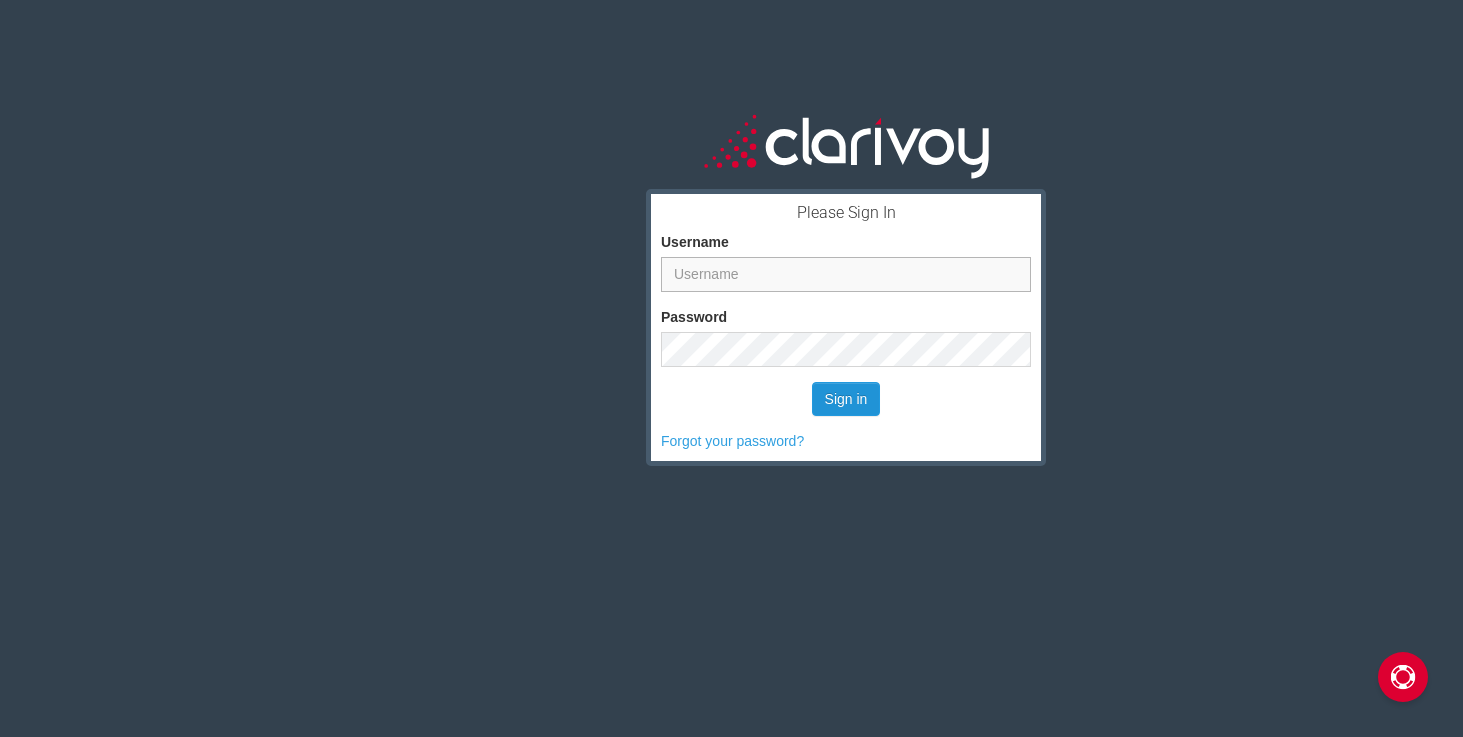 type on "sholland" 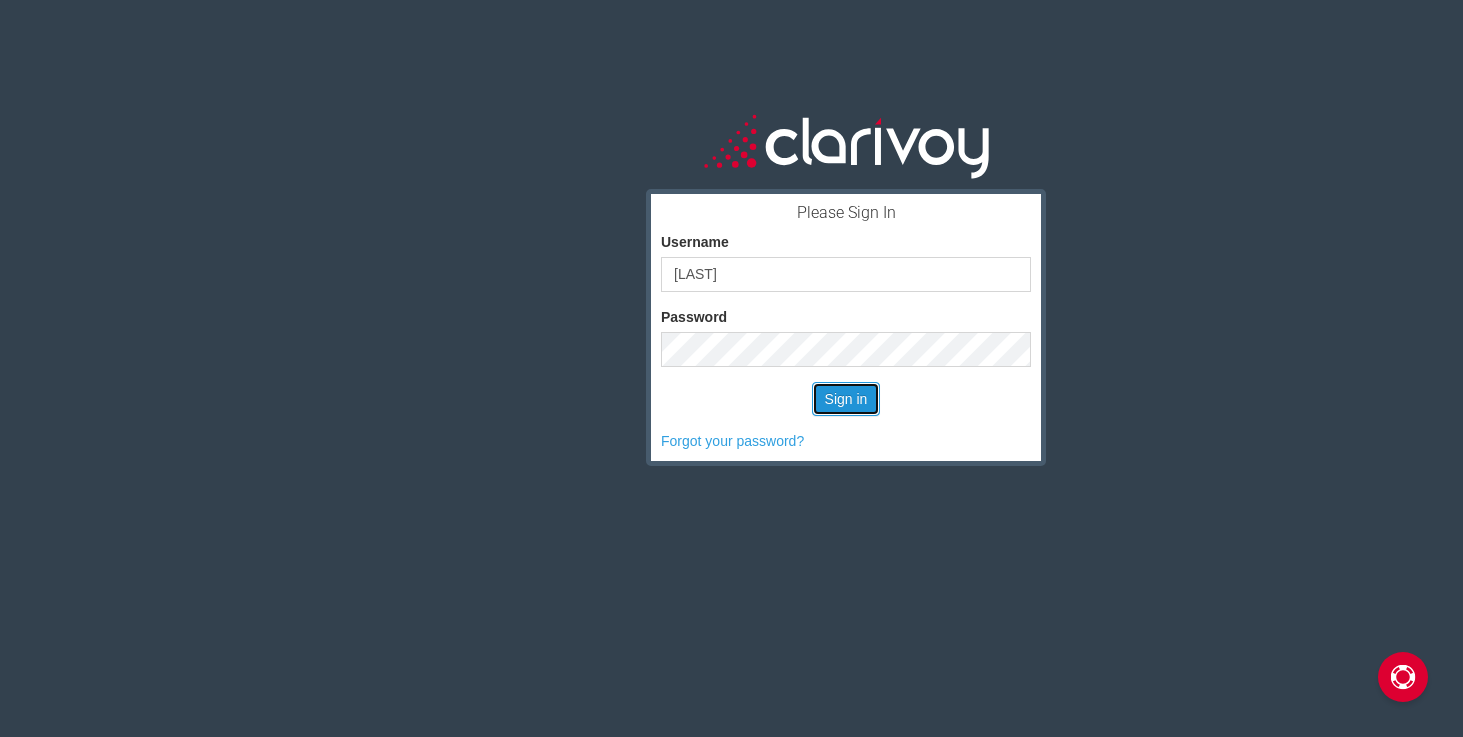click on "Sign in" at bounding box center (846, 399) 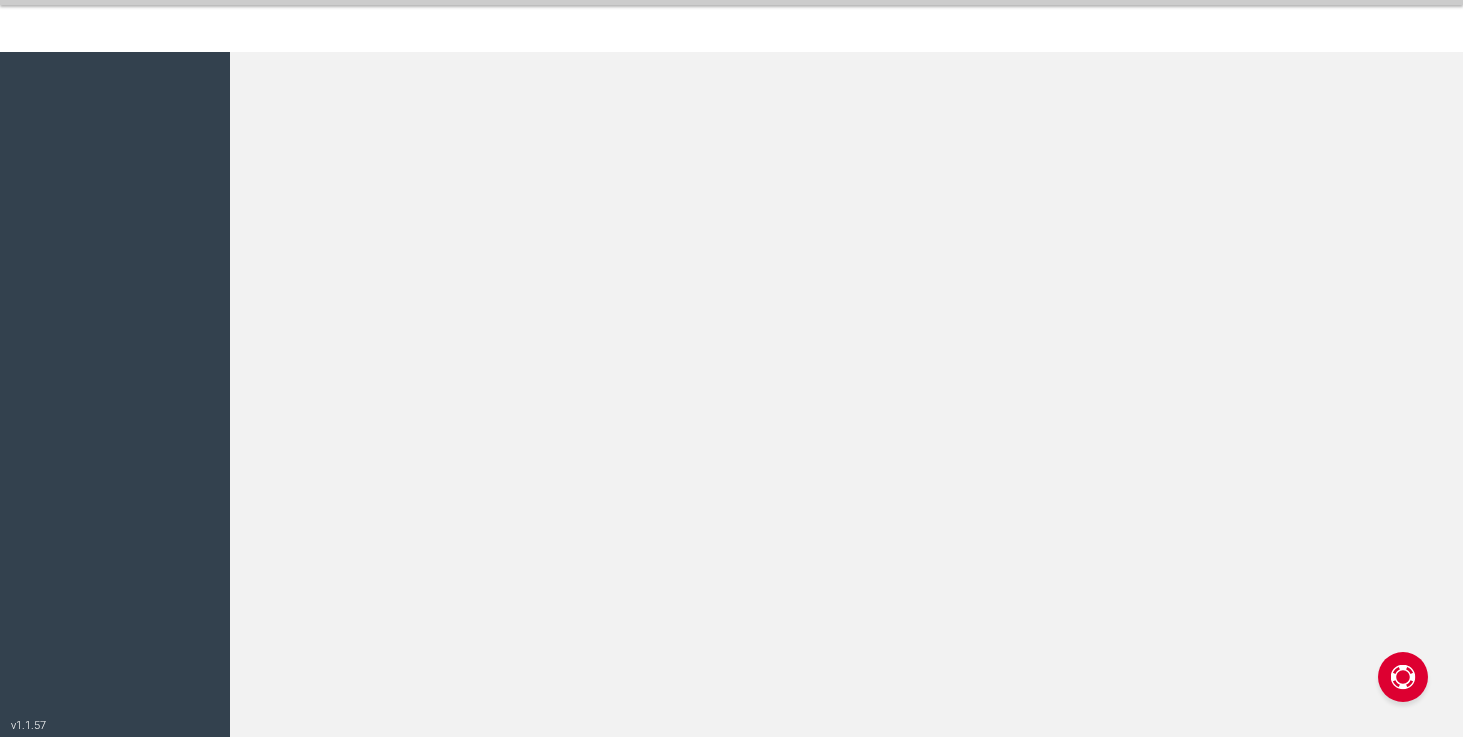 scroll, scrollTop: 0, scrollLeft: 0, axis: both 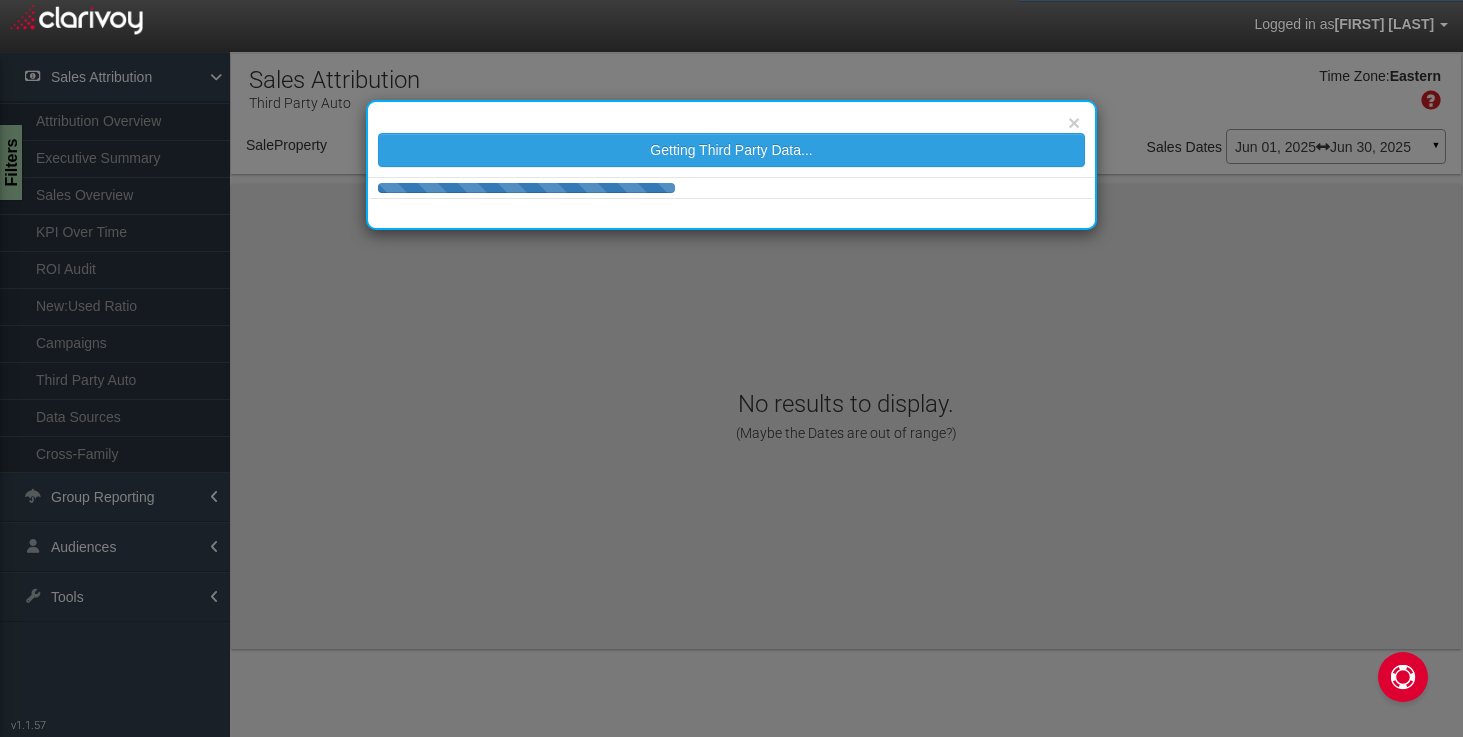 select on "object:203" 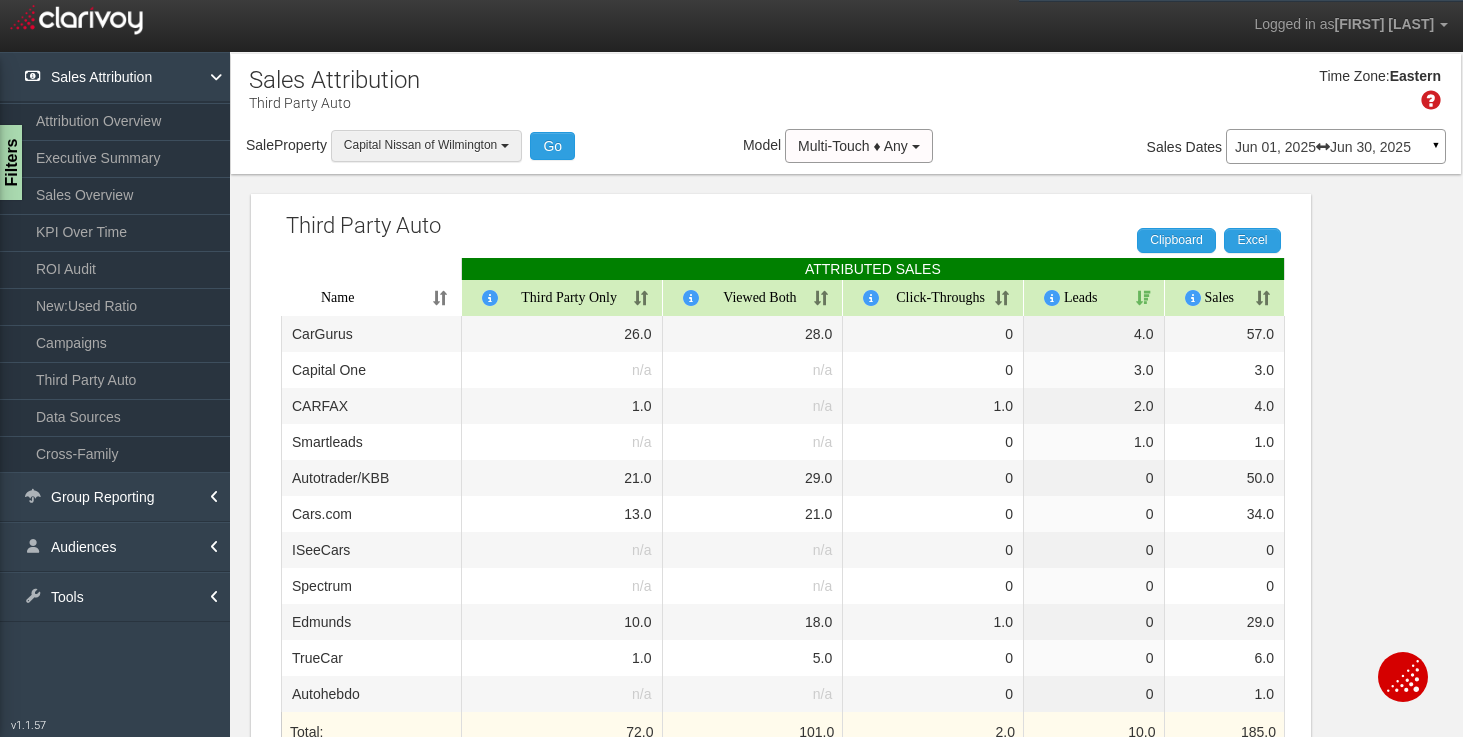 click on "Capital Nissan of Wilmington" at bounding box center (420, 145) 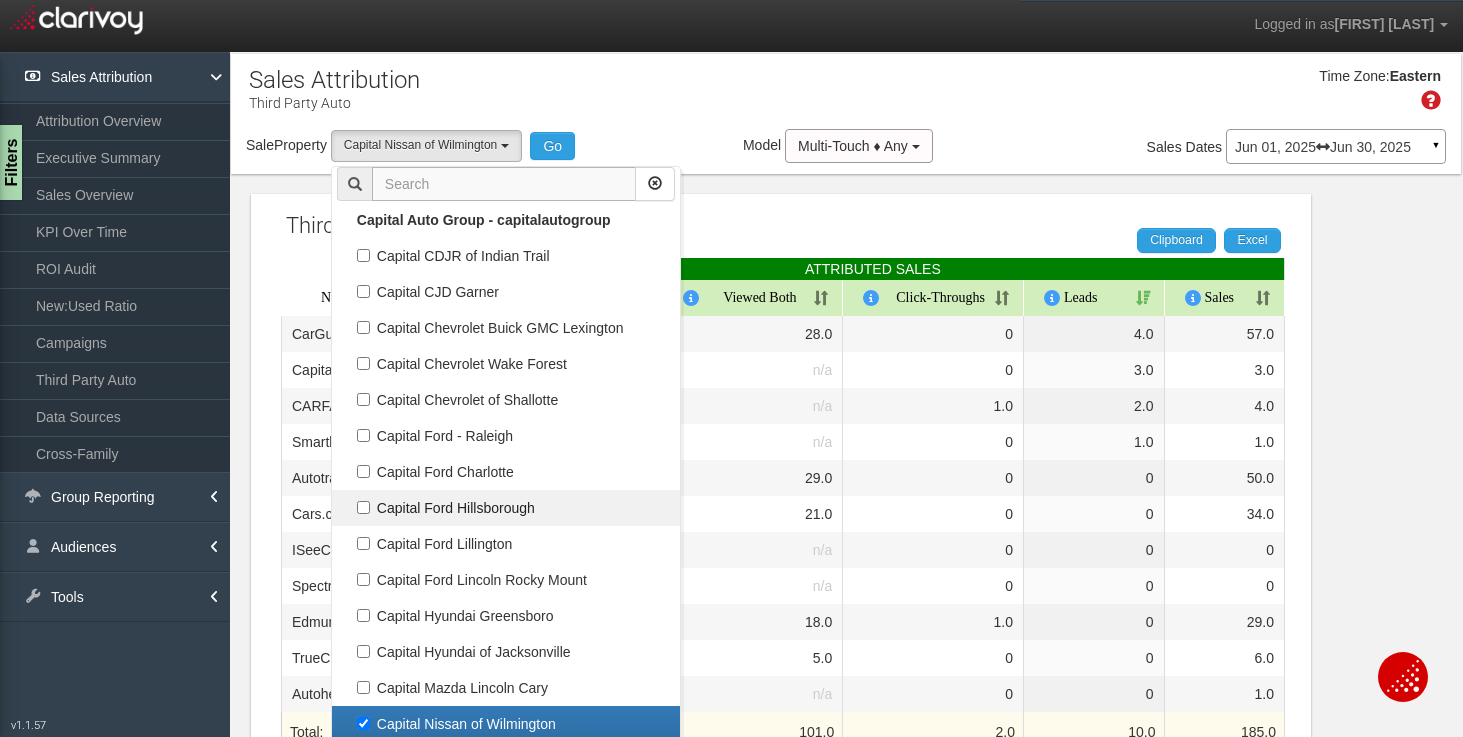scroll, scrollTop: 155, scrollLeft: 0, axis: vertical 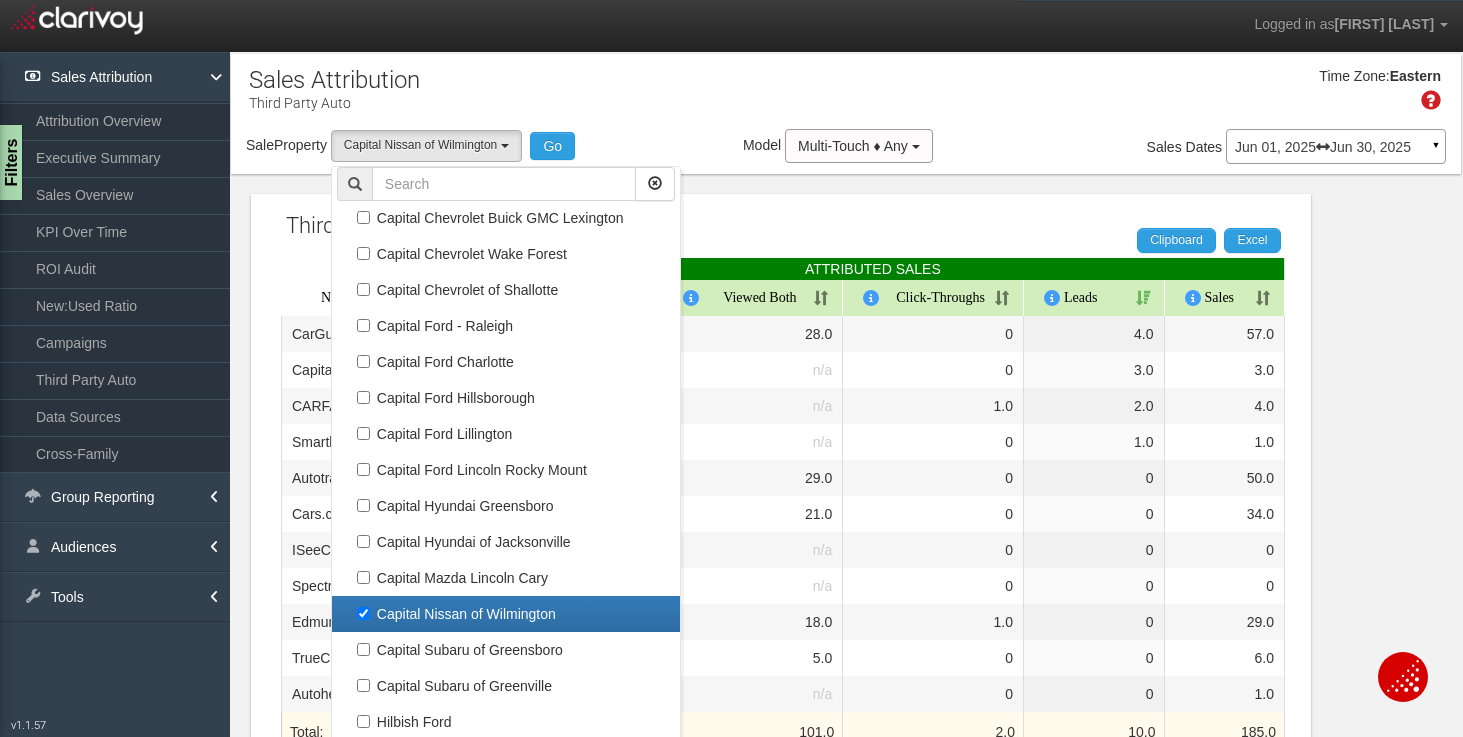 click on "Capital Nissan of Wilmington" at bounding box center [506, 614] 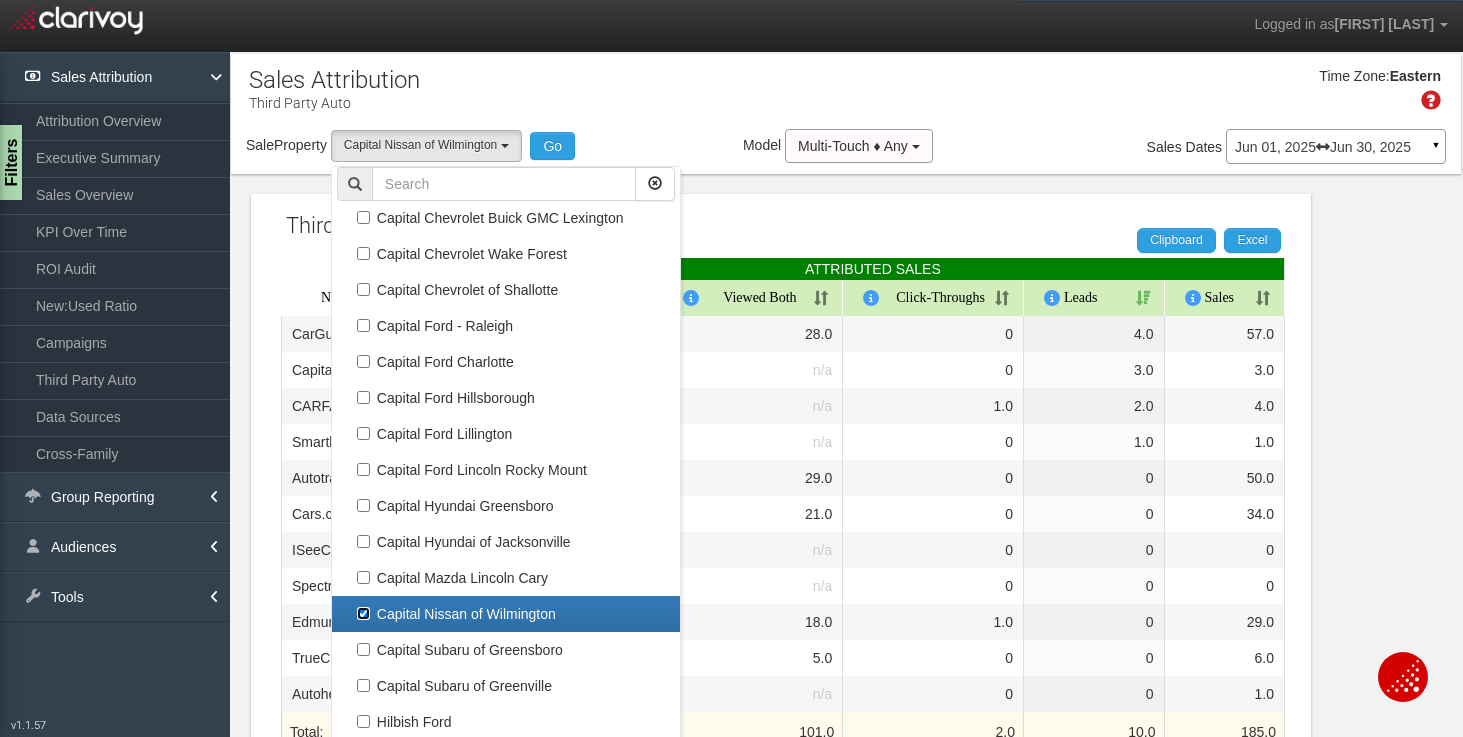 click on "Capital Nissan of Wilmington" at bounding box center (363, 613) 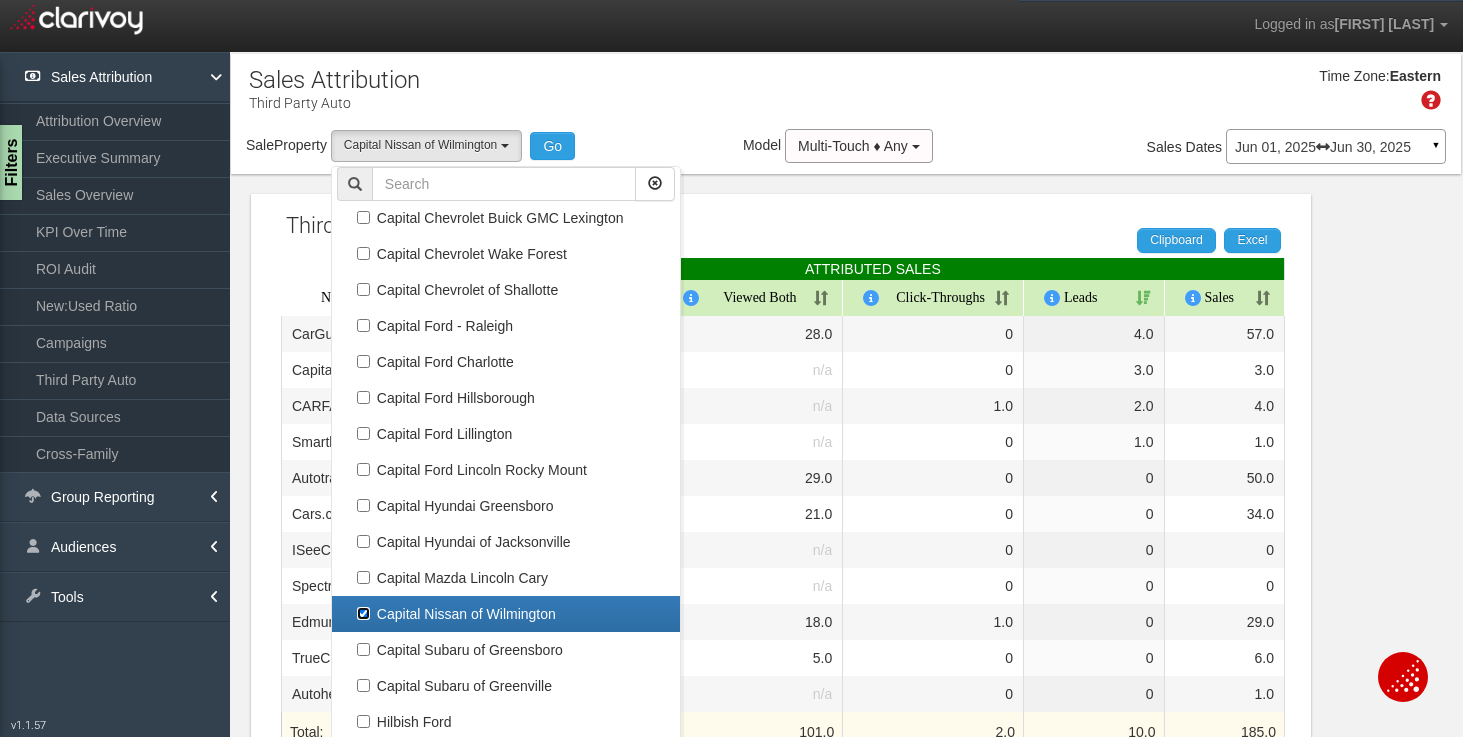 checkbox on "false" 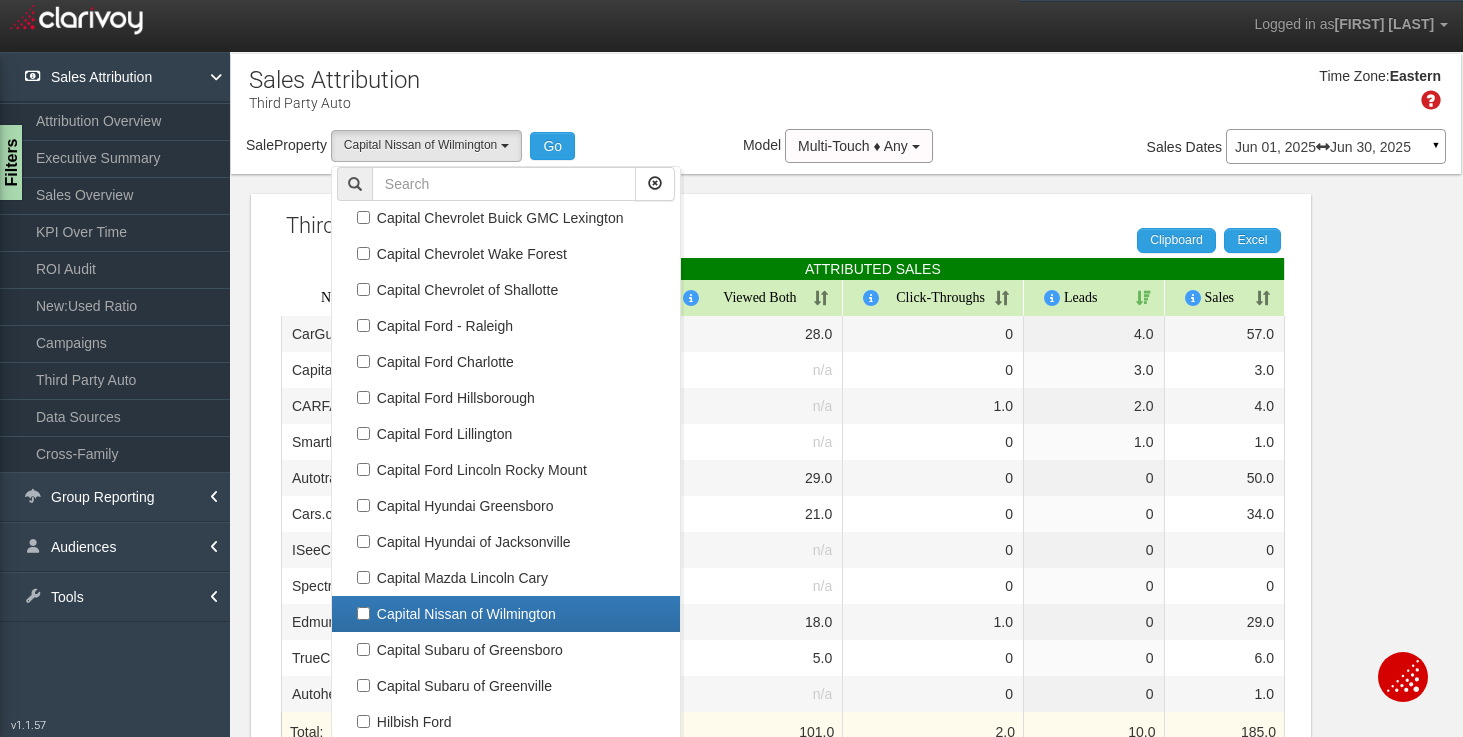 select 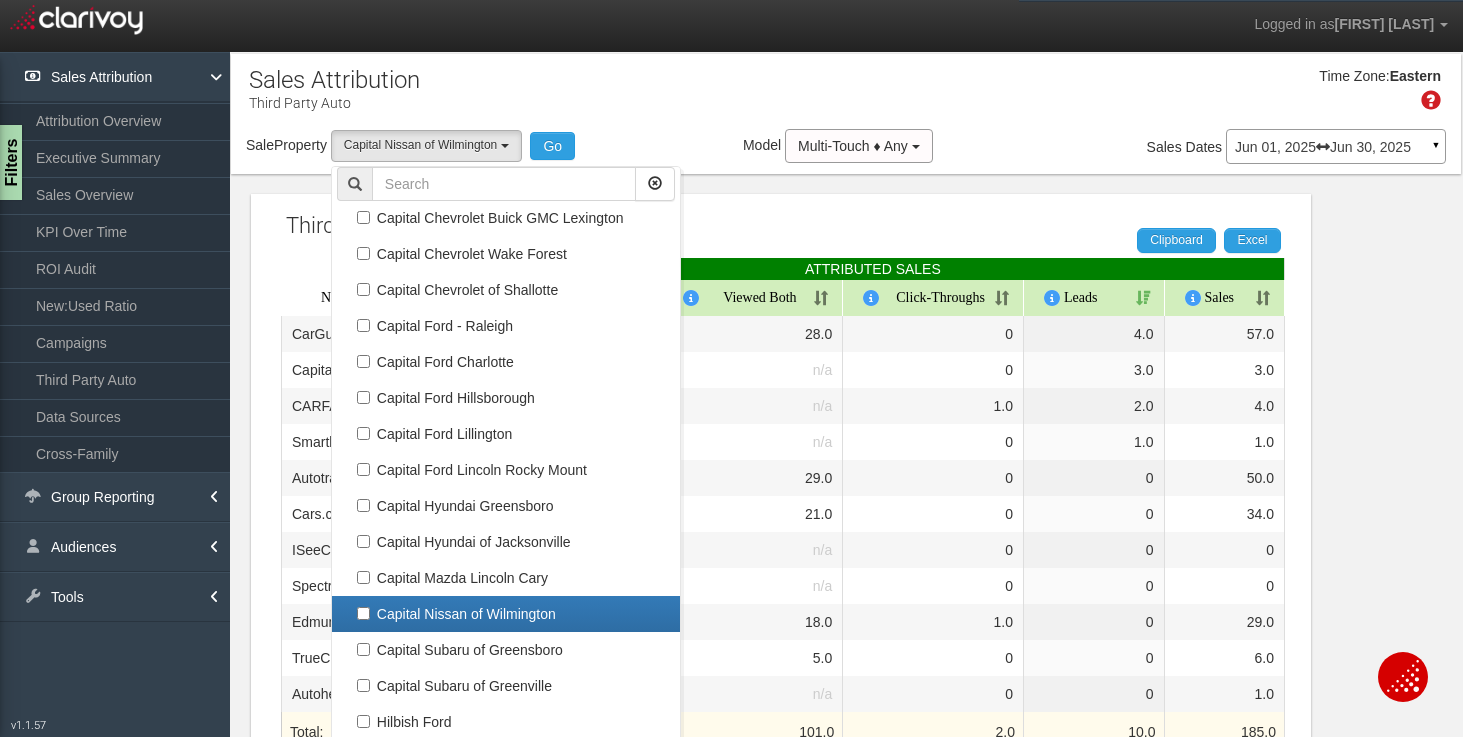 scroll, scrollTop: 252, scrollLeft: 0, axis: vertical 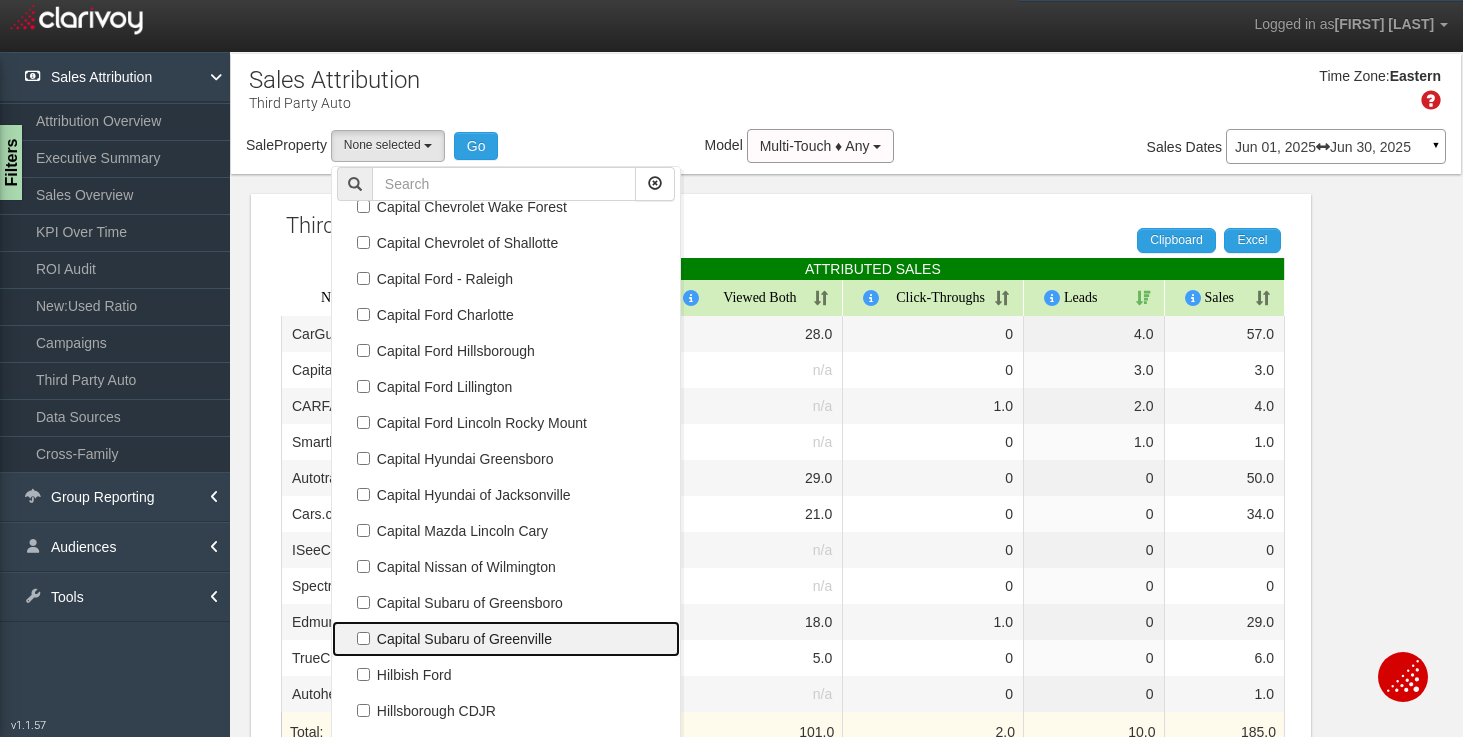 click on "Capital Subaru of Greenville" at bounding box center (506, 639) 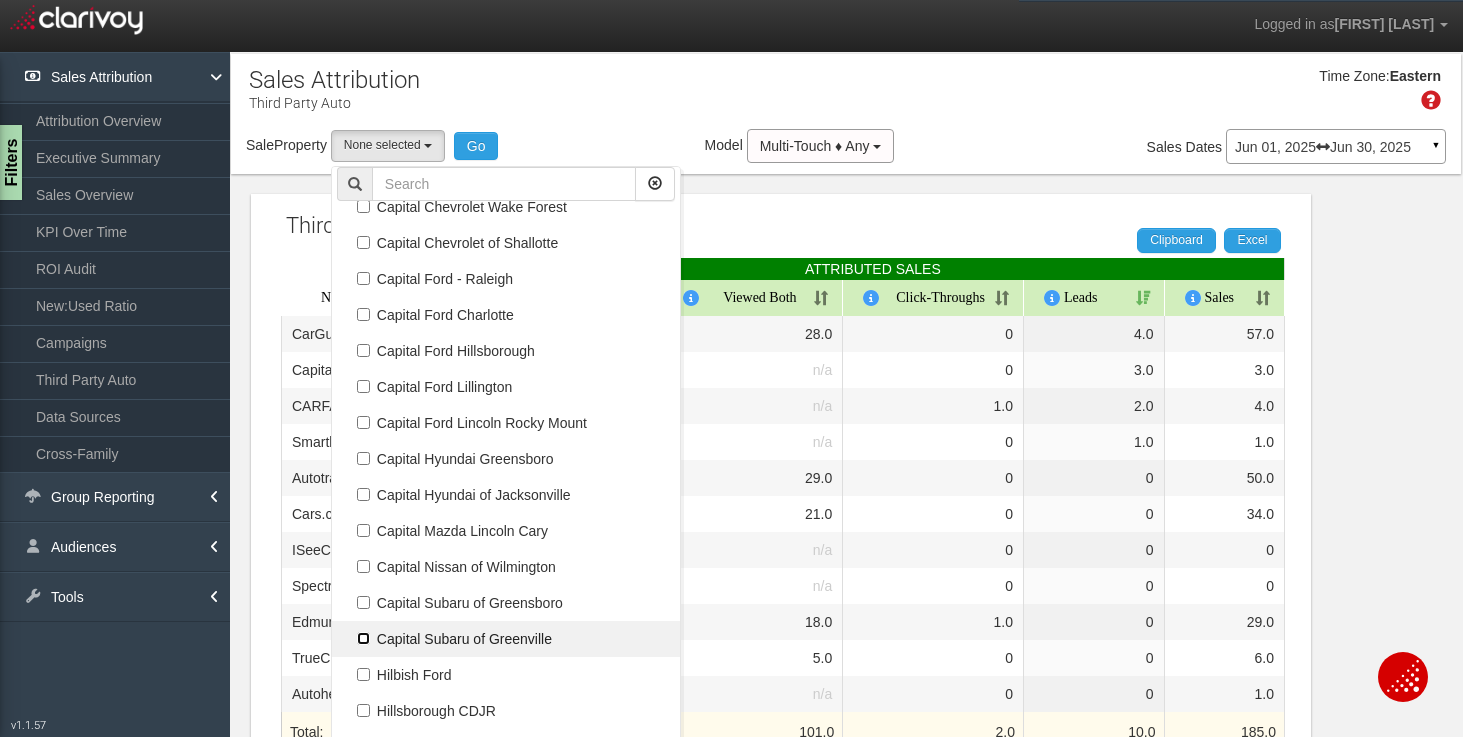 click on "Capital Subaru of Greenville" at bounding box center [363, 638] 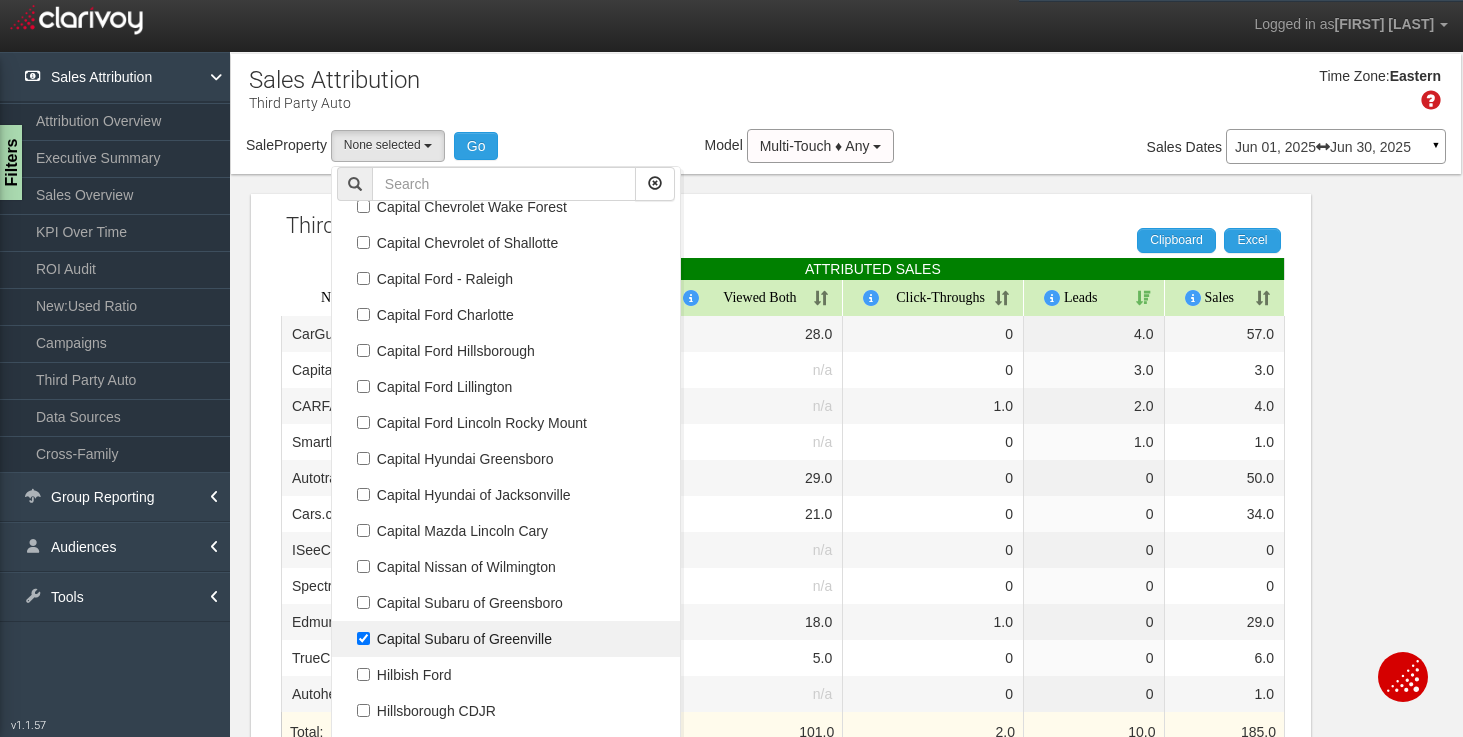 select on "object:205" 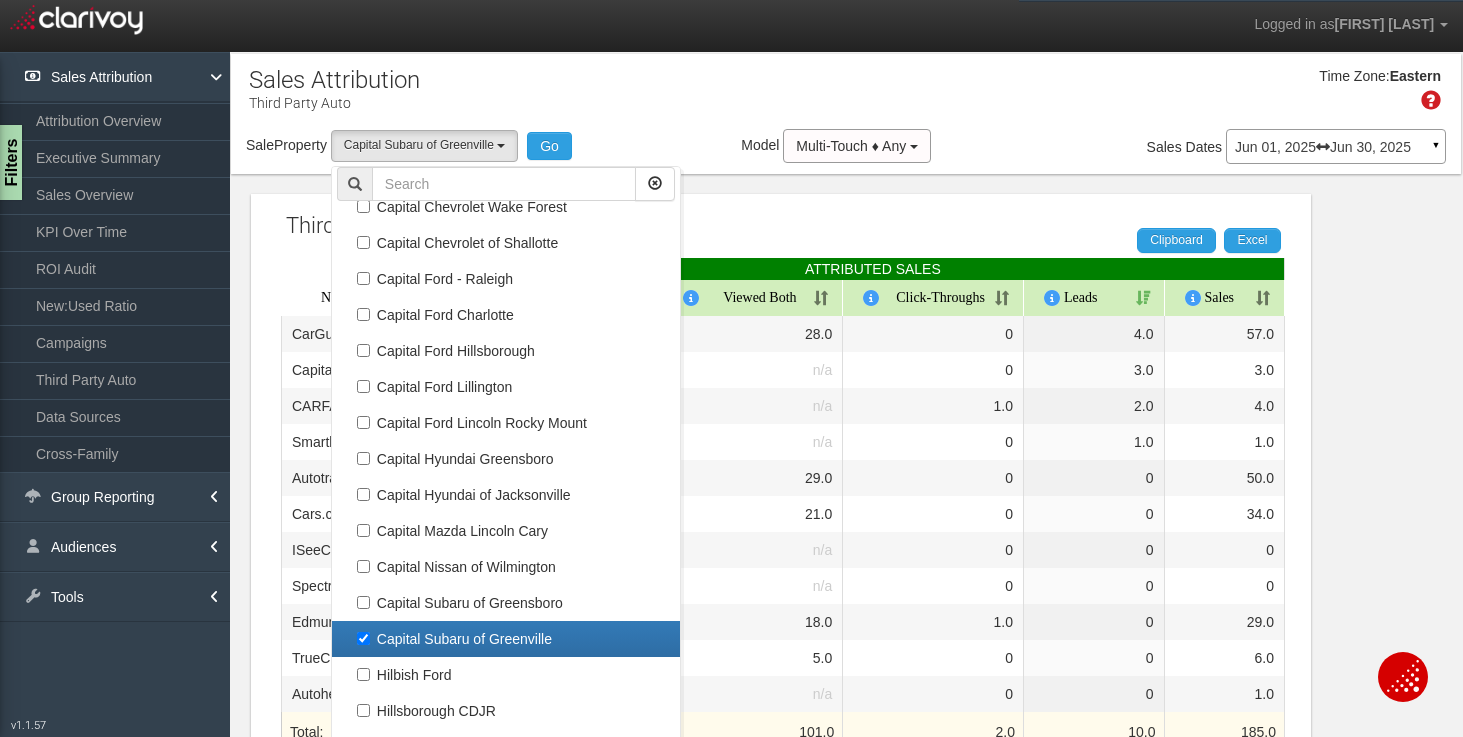 click on "Time Zone:
Eastern" at bounding box center [846, 96] 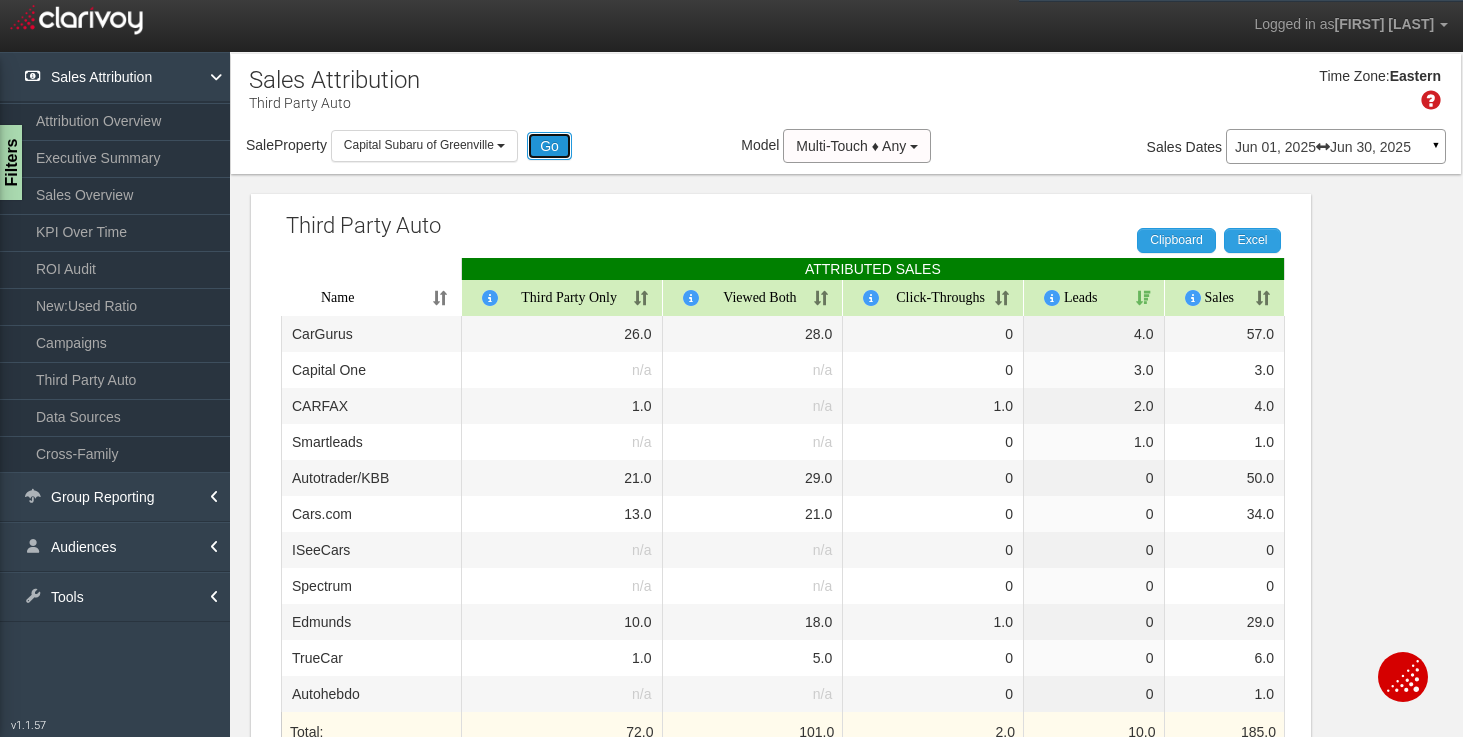 click on "Go" at bounding box center [549, 146] 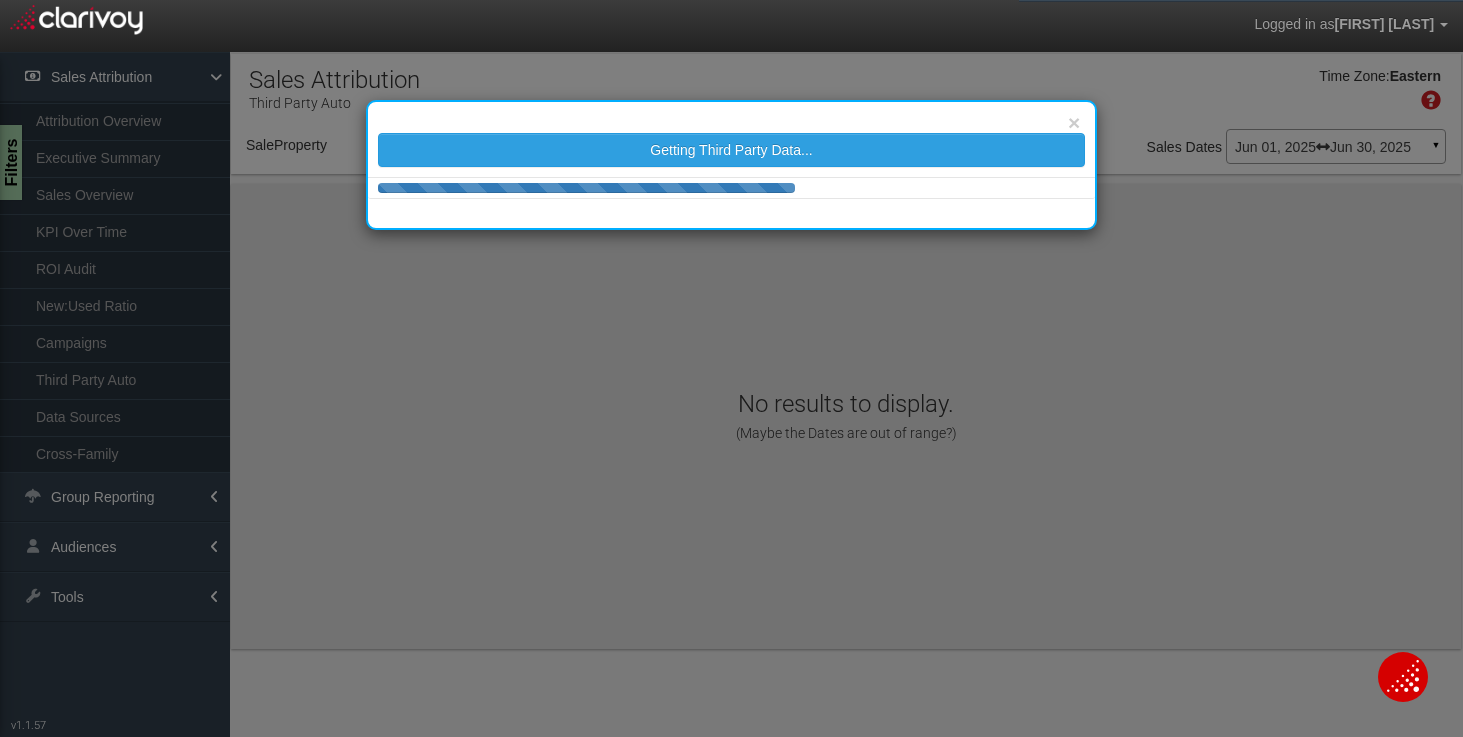 select on "object:282" 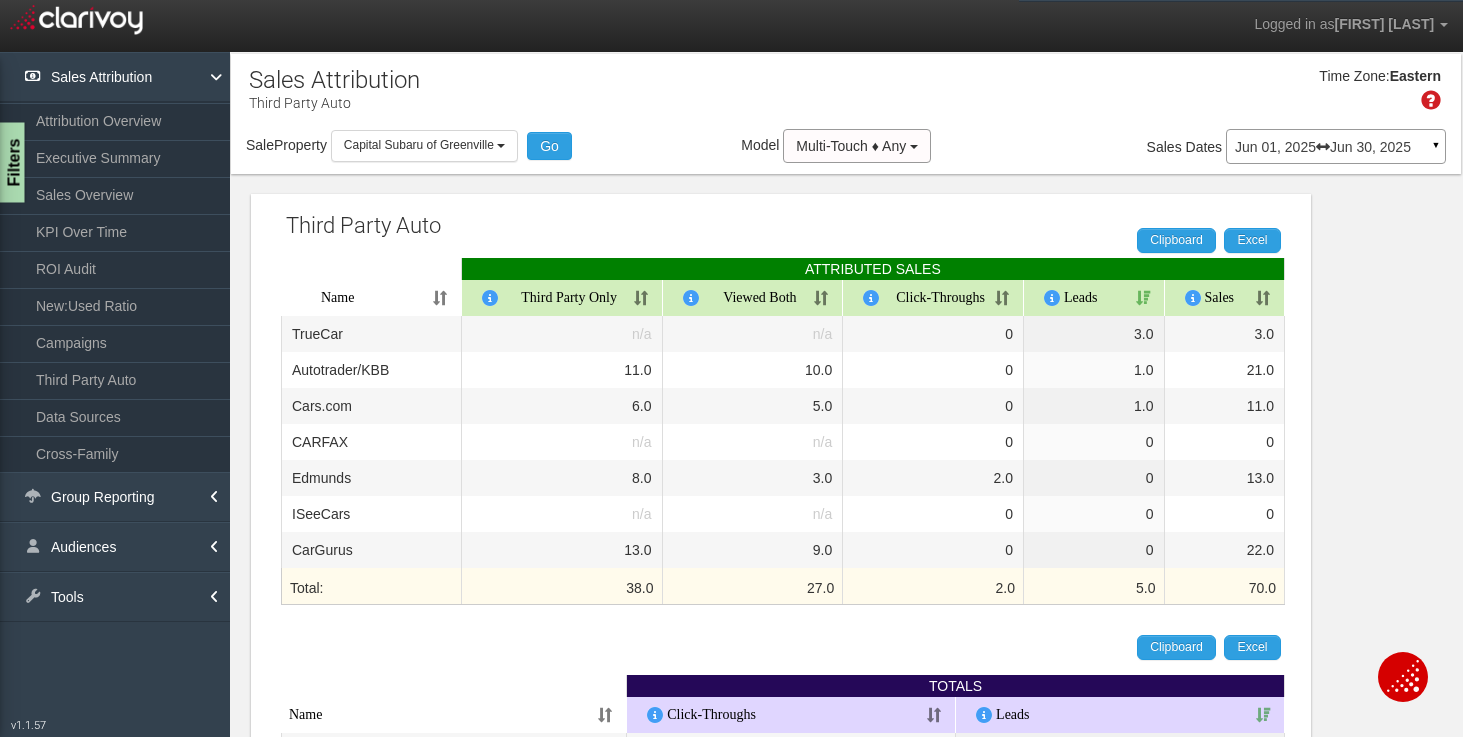click on "Filters" at bounding box center [12, 163] 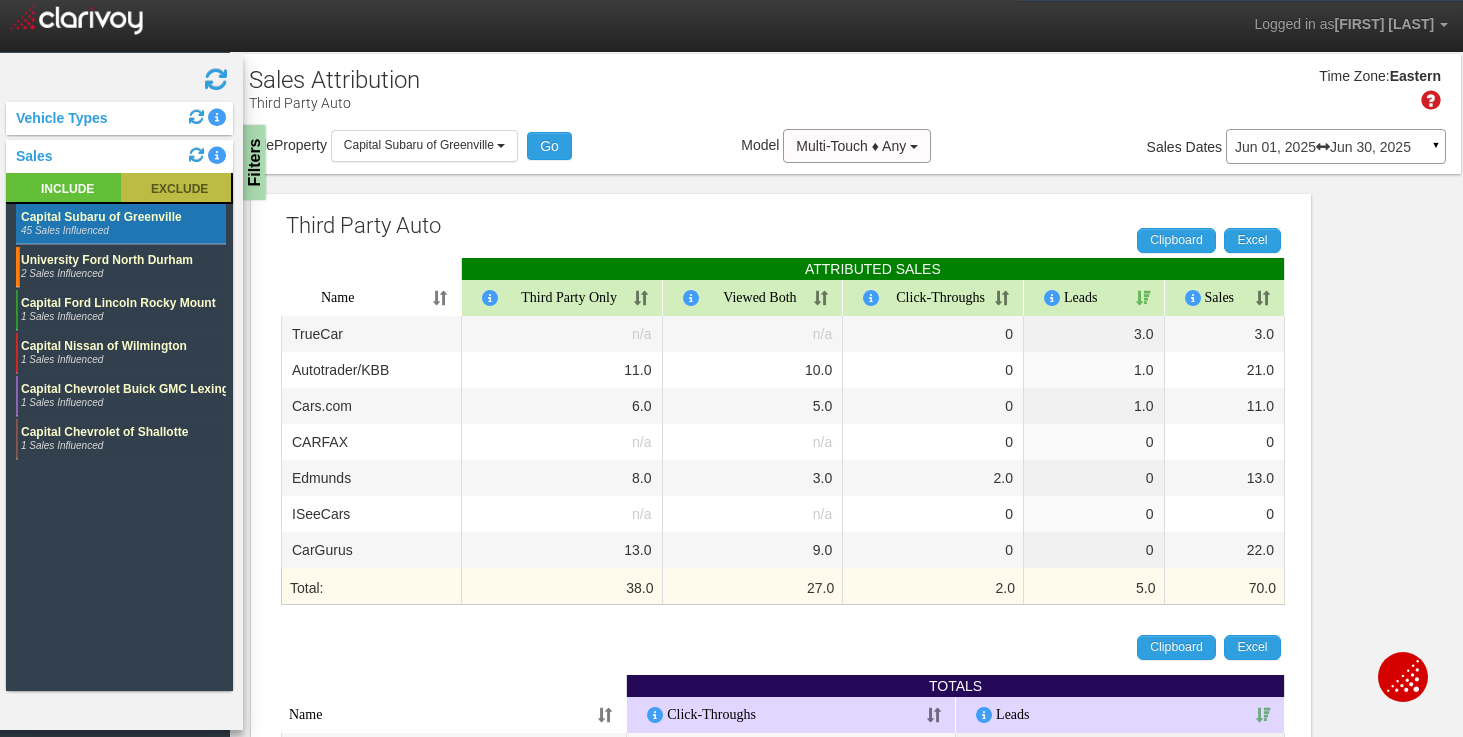 click 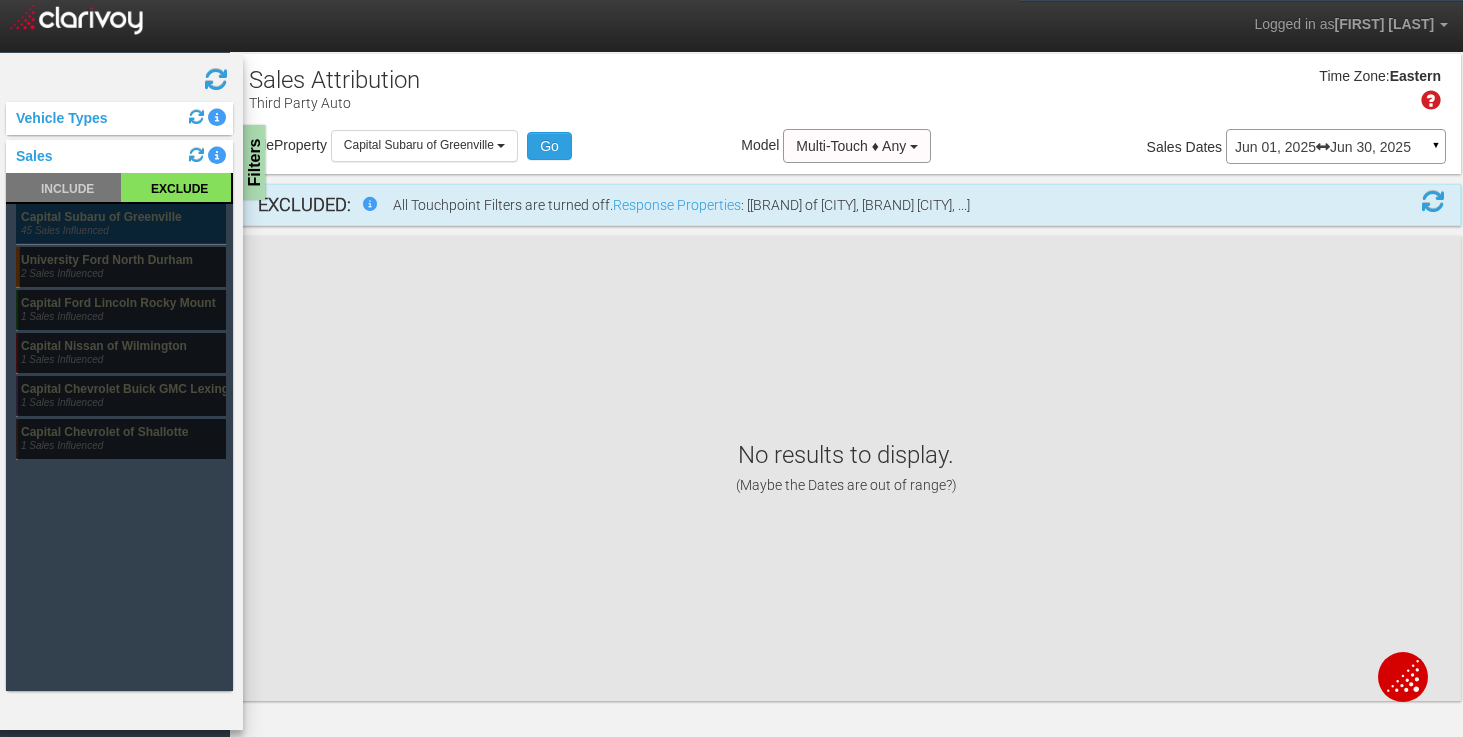 click 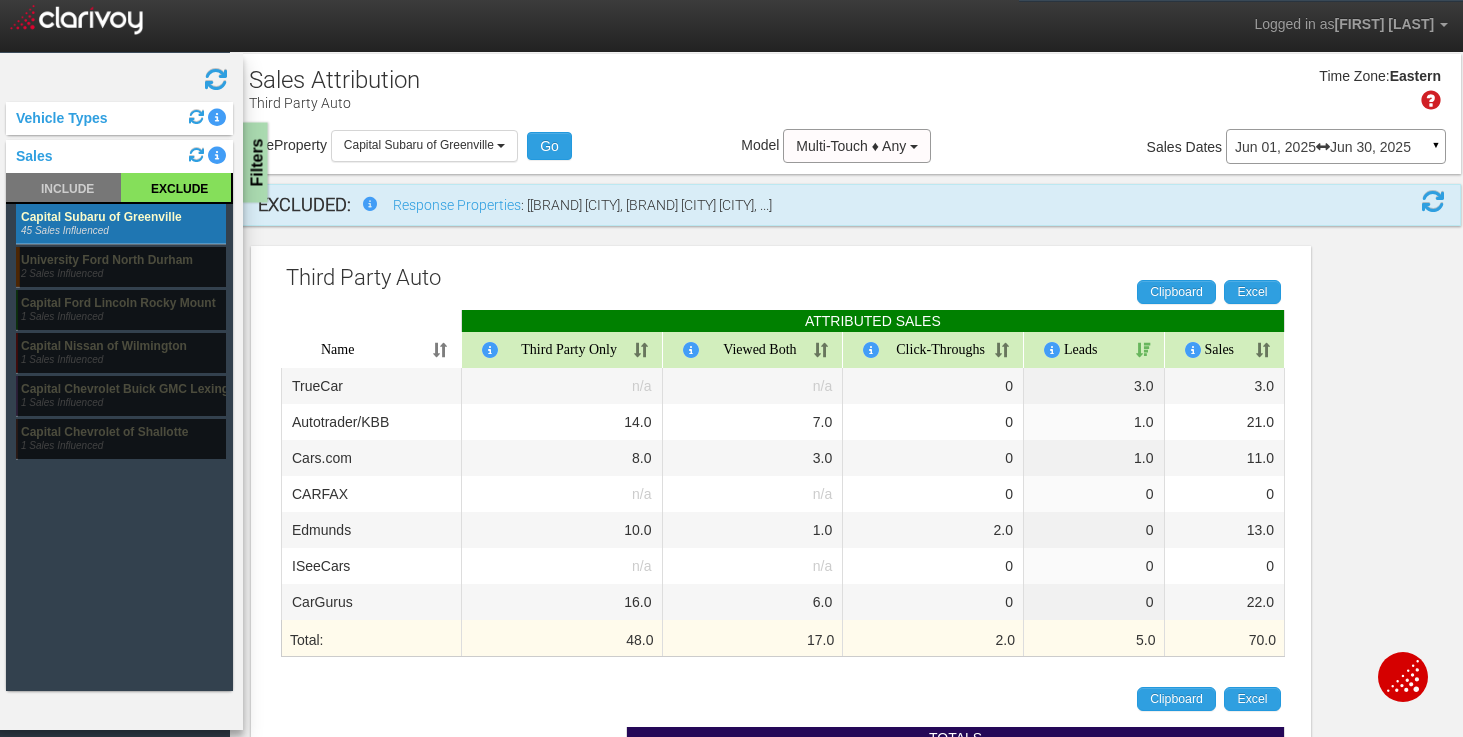 click on "Filters" at bounding box center (255, 163) 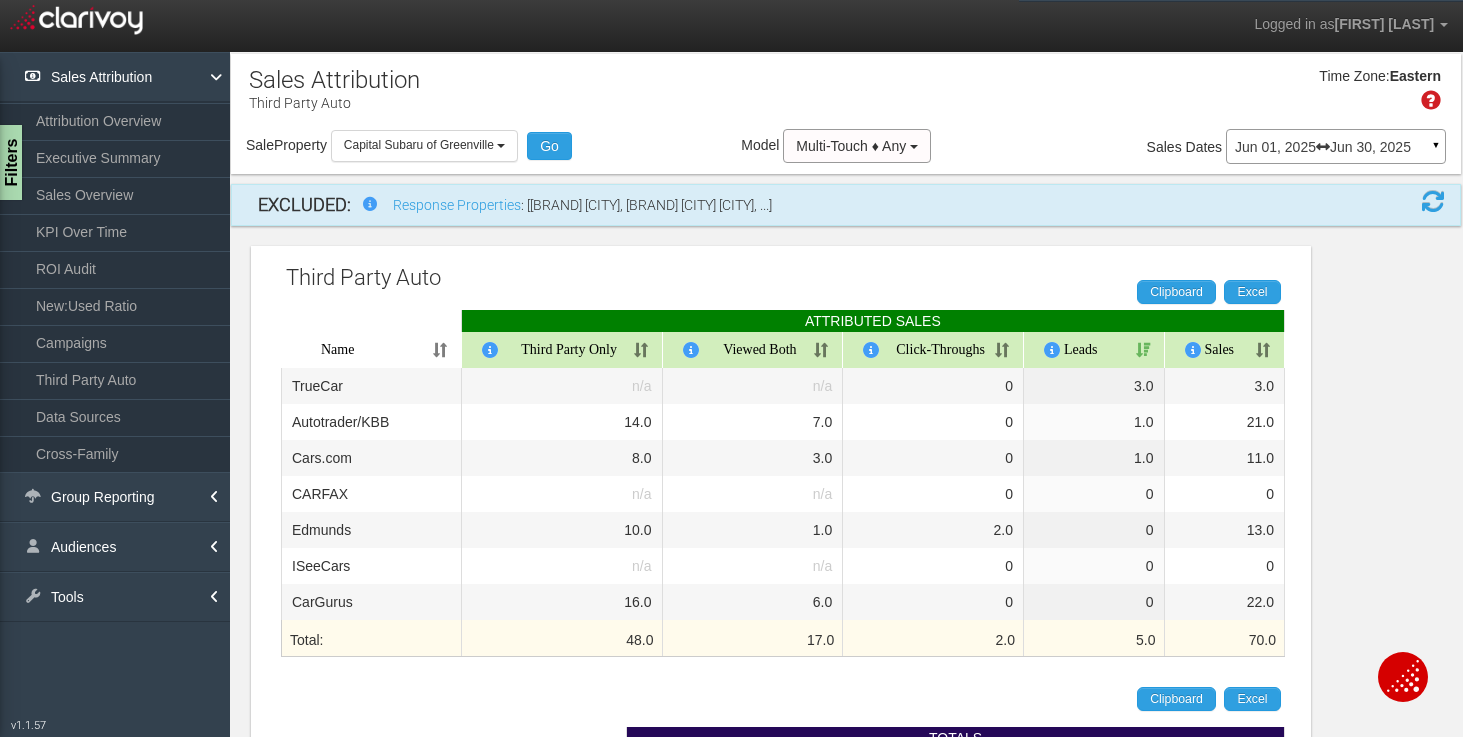click on "Jun 01, 2025   Jun 30, 2025" at bounding box center [1336, 147] 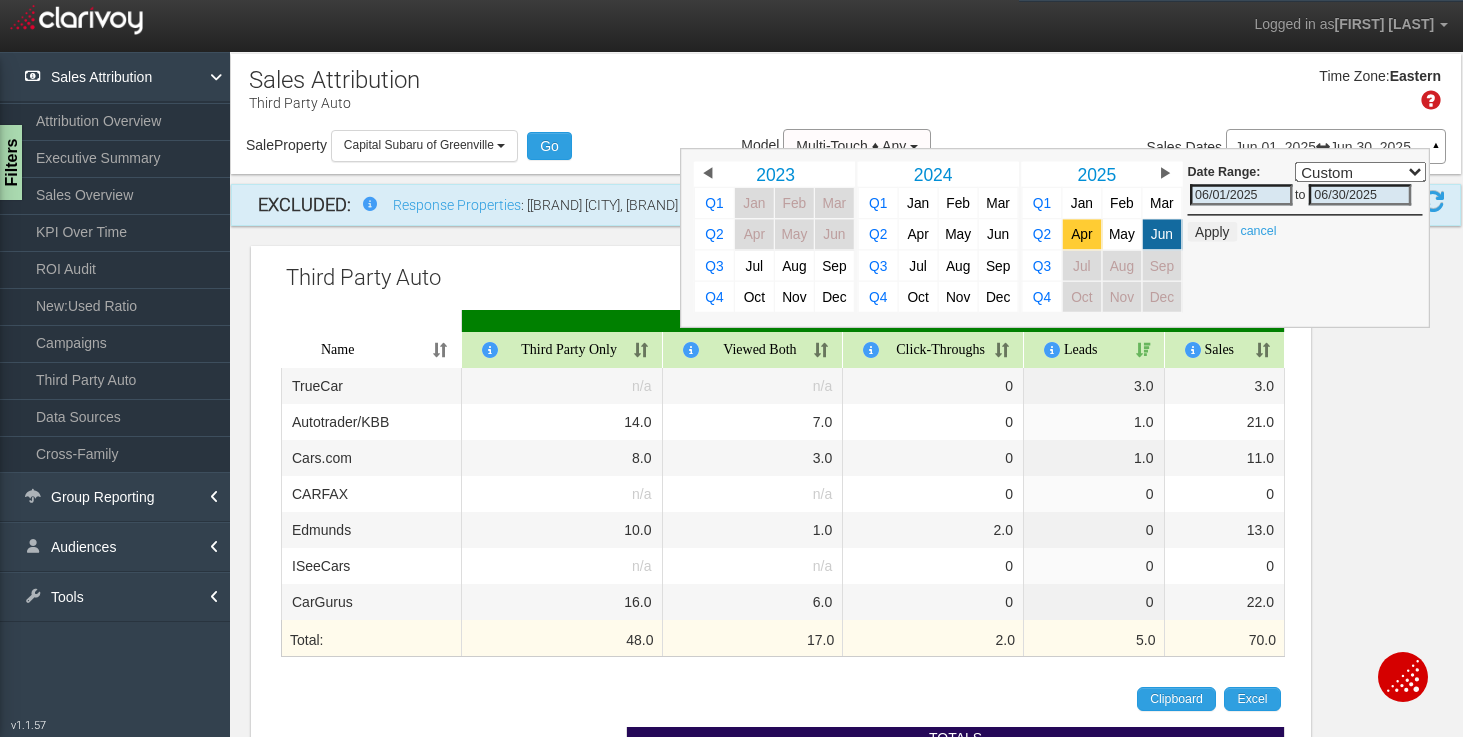 click on "Apr" at bounding box center [1082, 234] 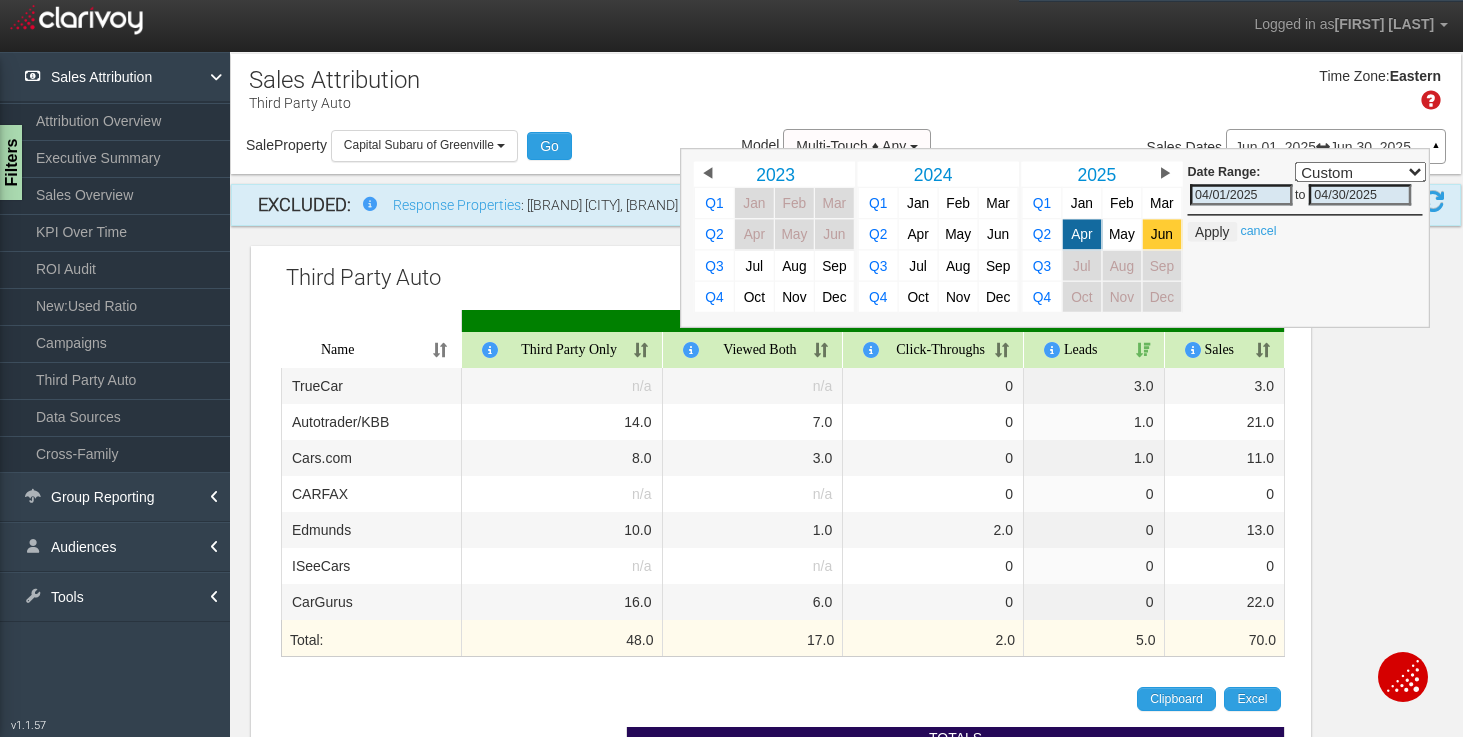 click on "Jun" at bounding box center (1162, 234) 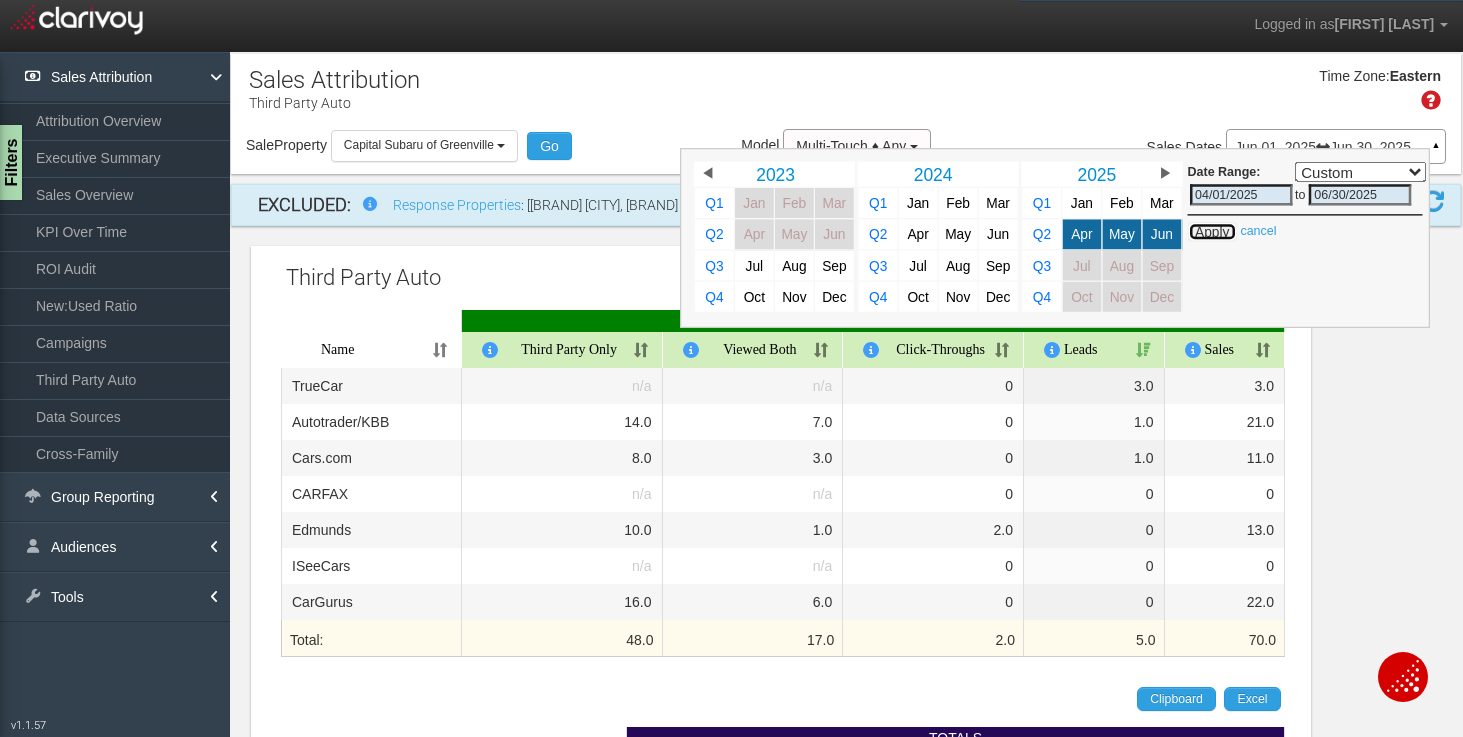 click on "Apply" at bounding box center [1212, 232] 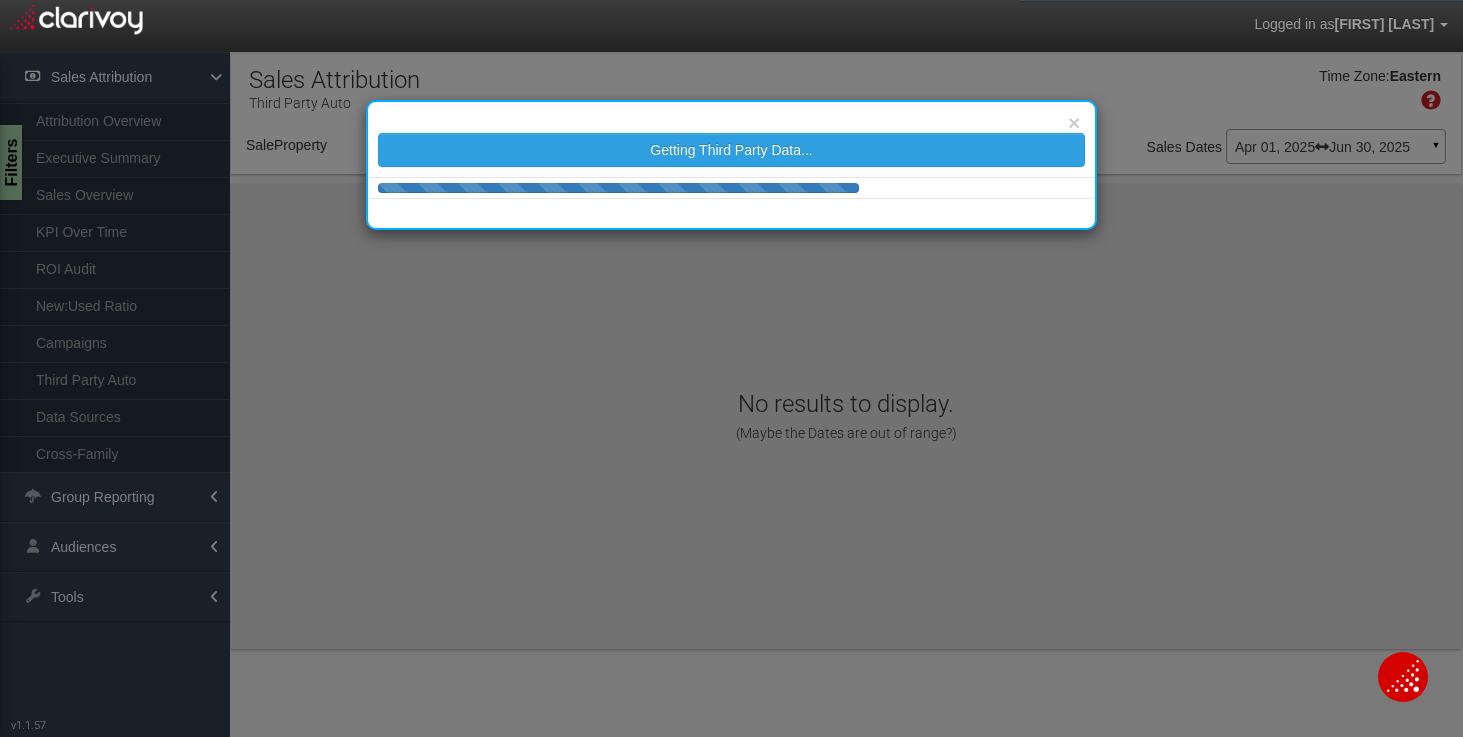 select on "object:336" 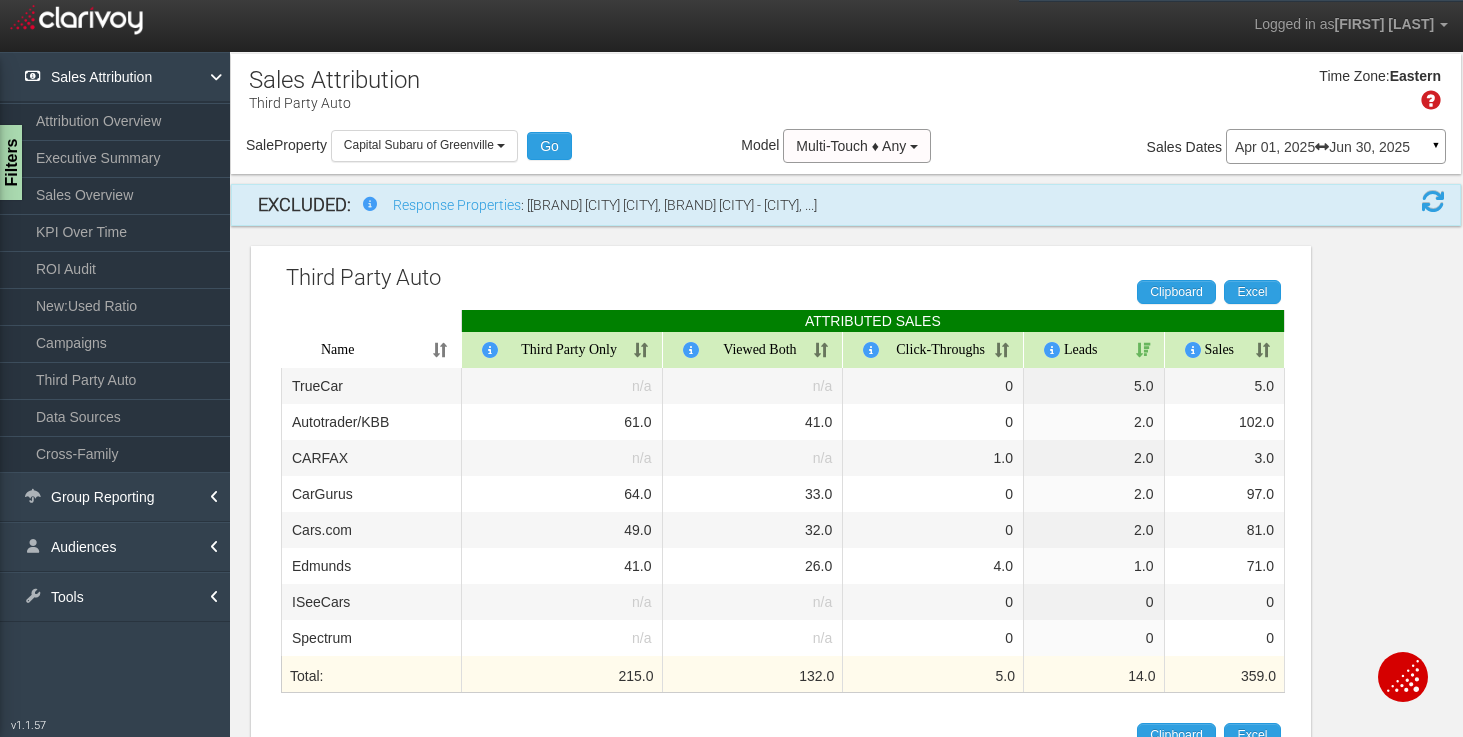 click at bounding box center (1322, 147) 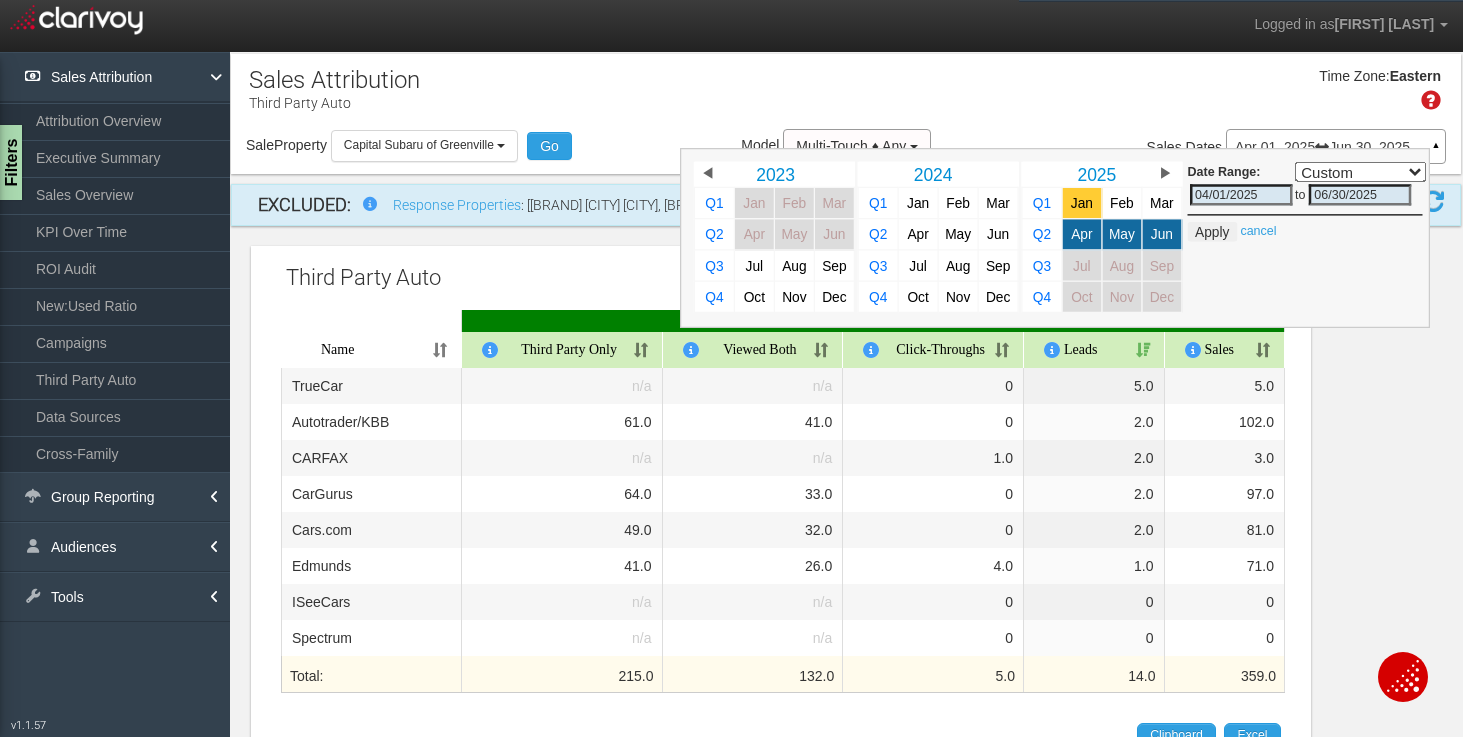 click on "Jan" at bounding box center (1082, 203) 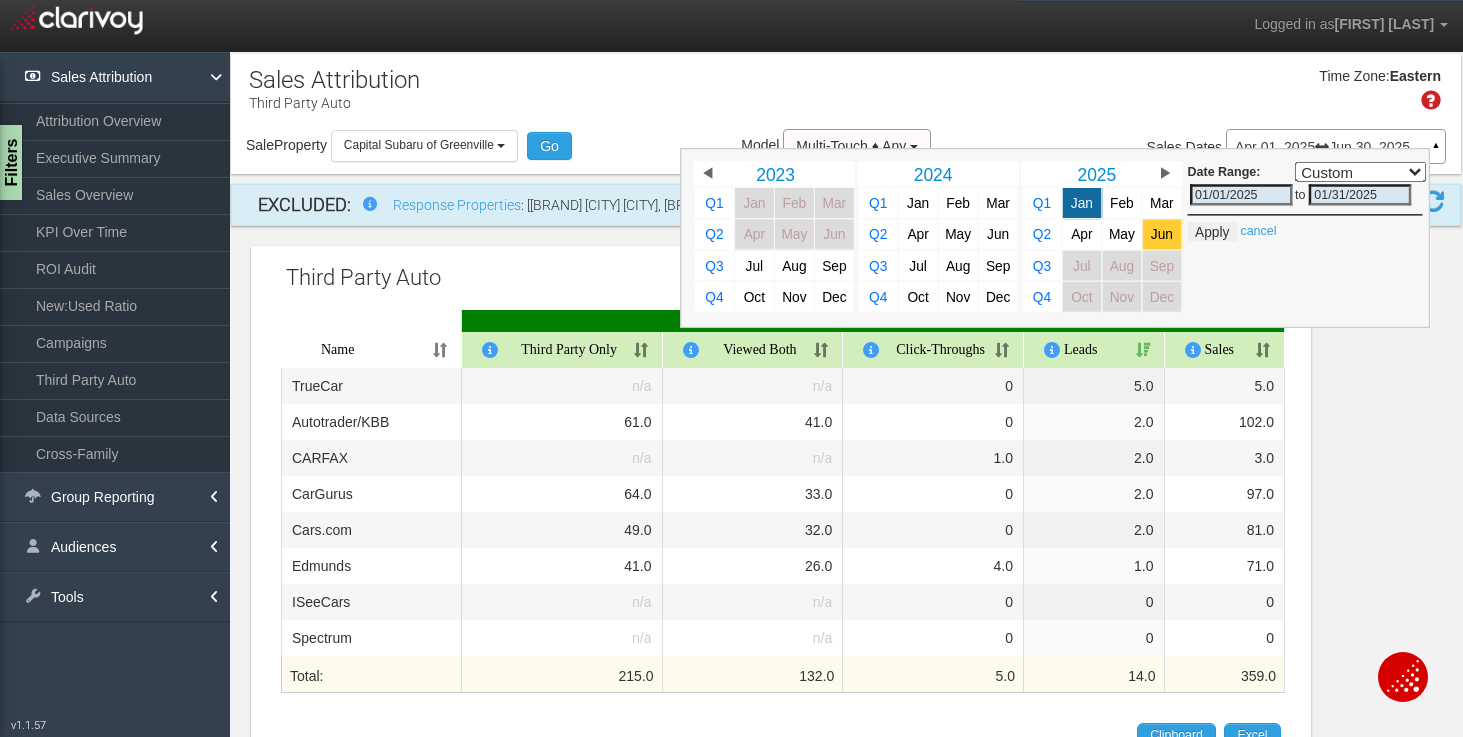 click on "Jun" at bounding box center (1162, 234) 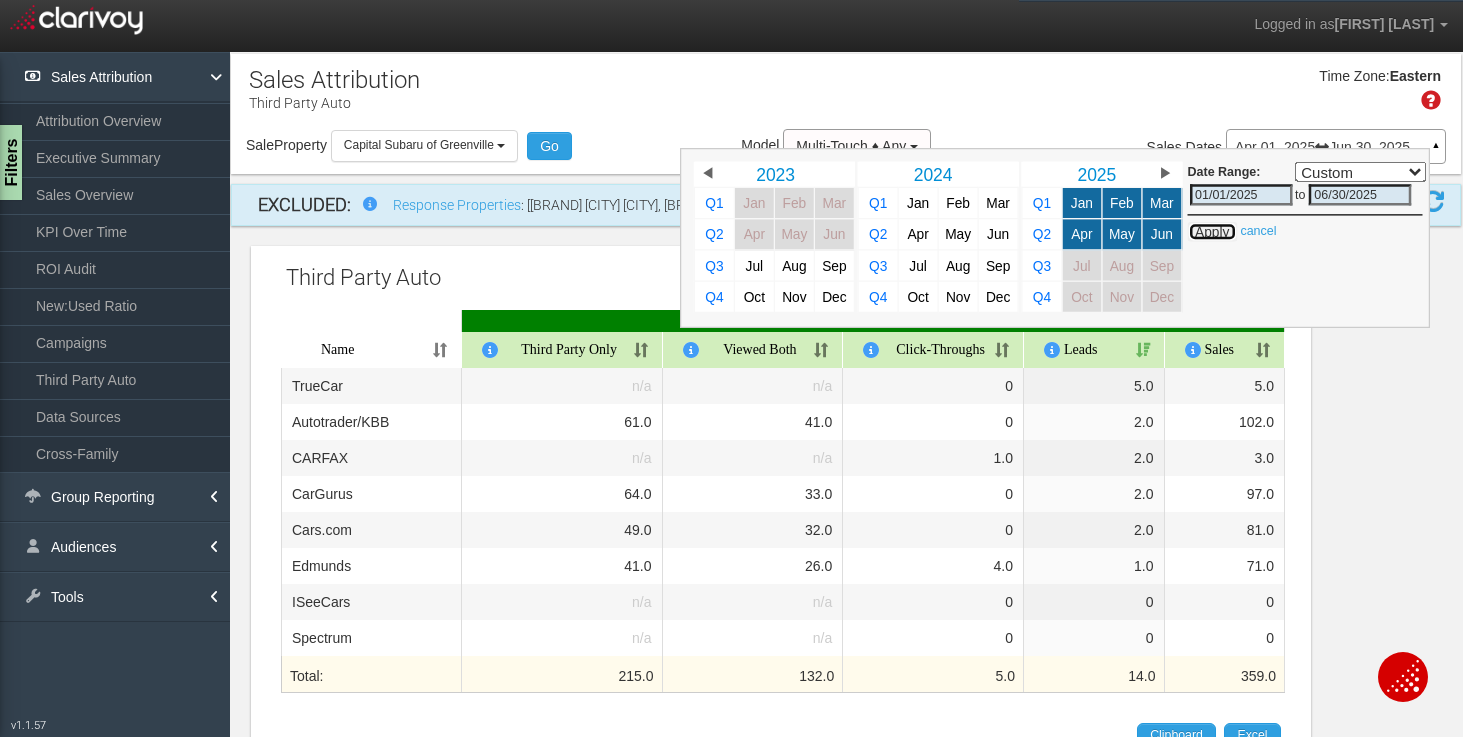 click on "Apply" at bounding box center [1212, 232] 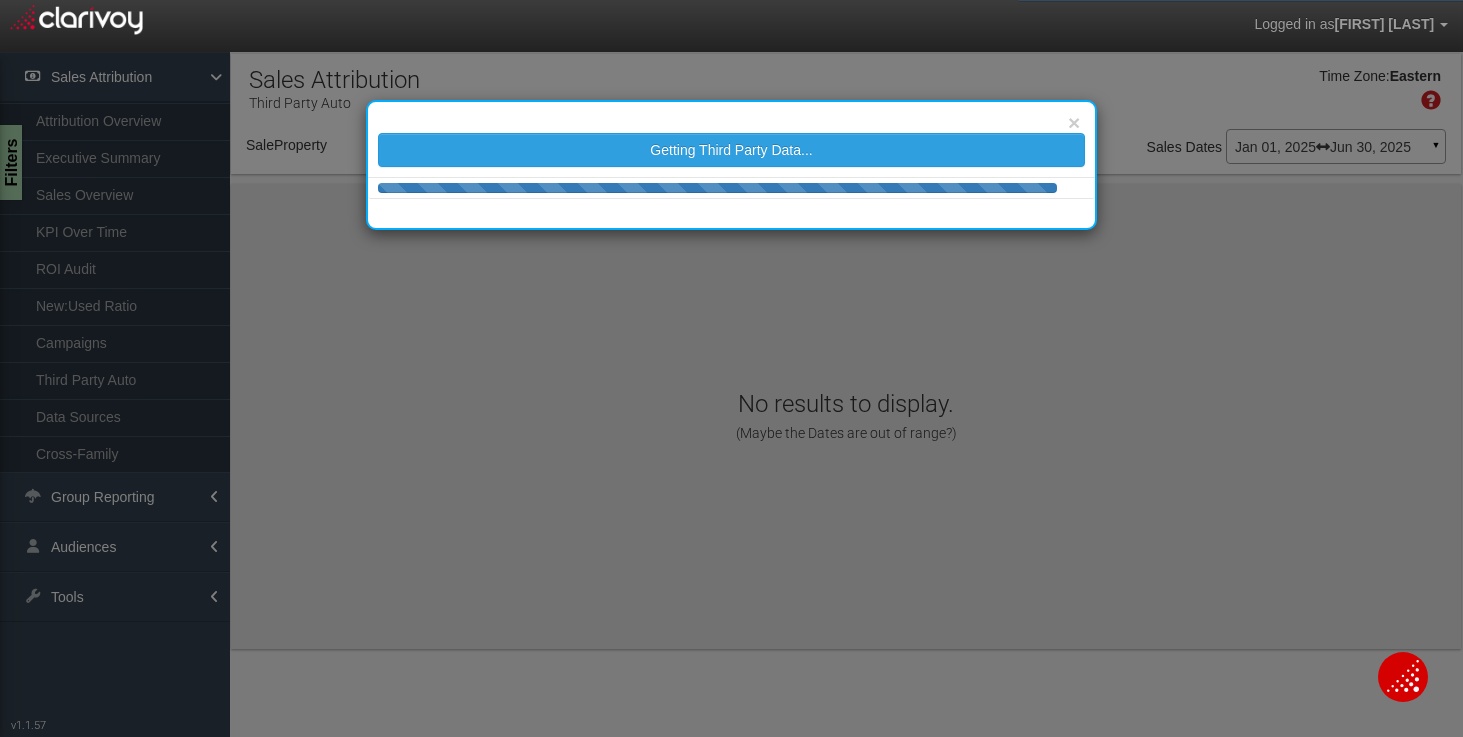 select on "object:390" 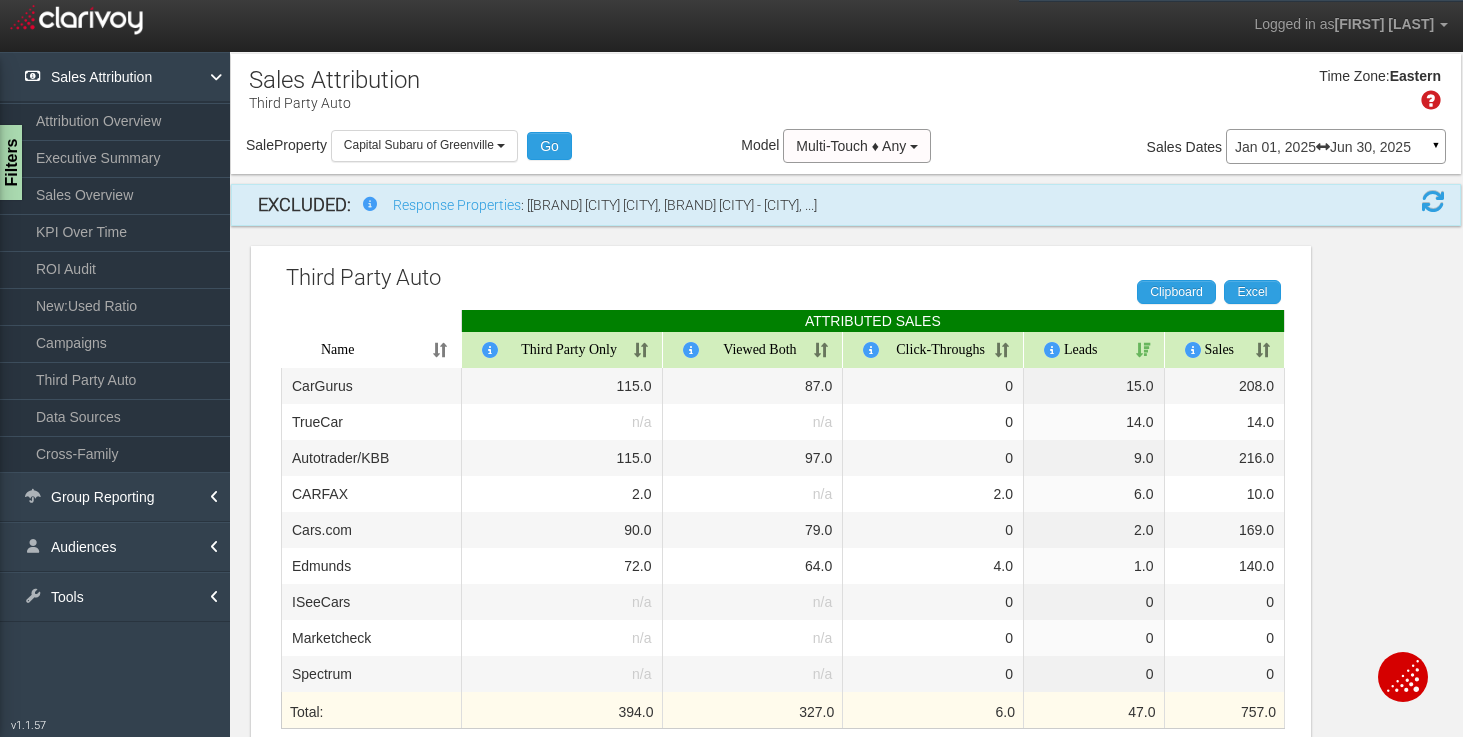 click on "Jan 01, 2025   Jun 30, 2025" at bounding box center [1336, 147] 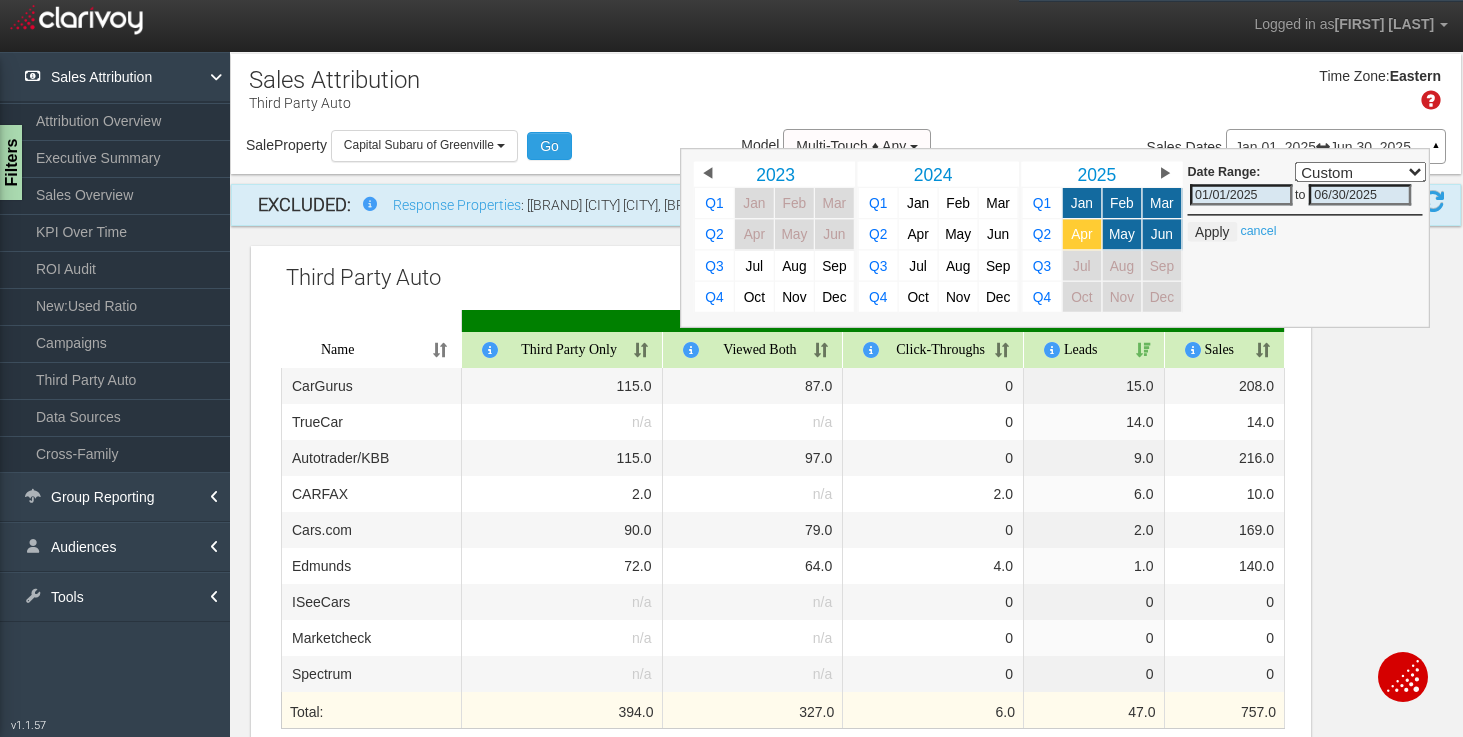 click on "Apr" at bounding box center [1082, 234] 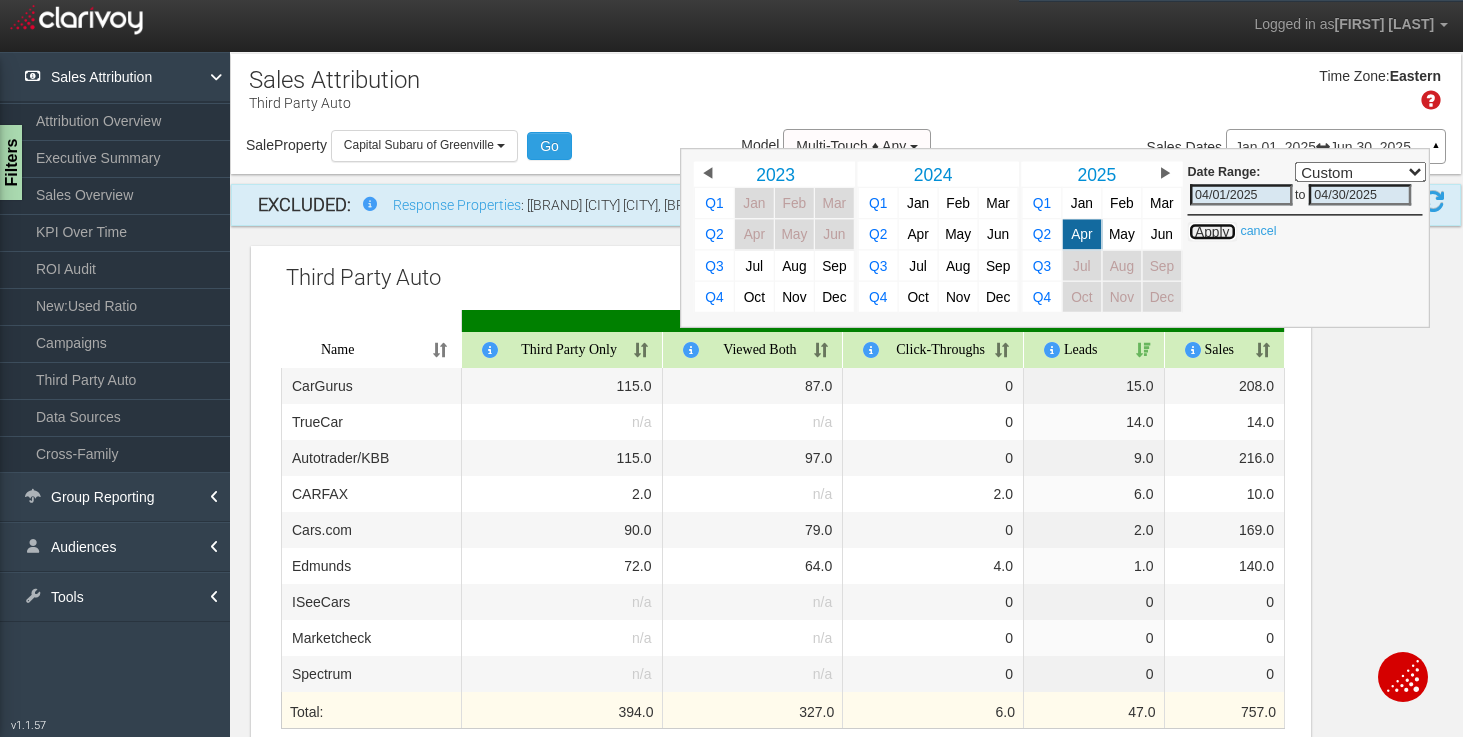 click on "Apply" at bounding box center [1212, 232] 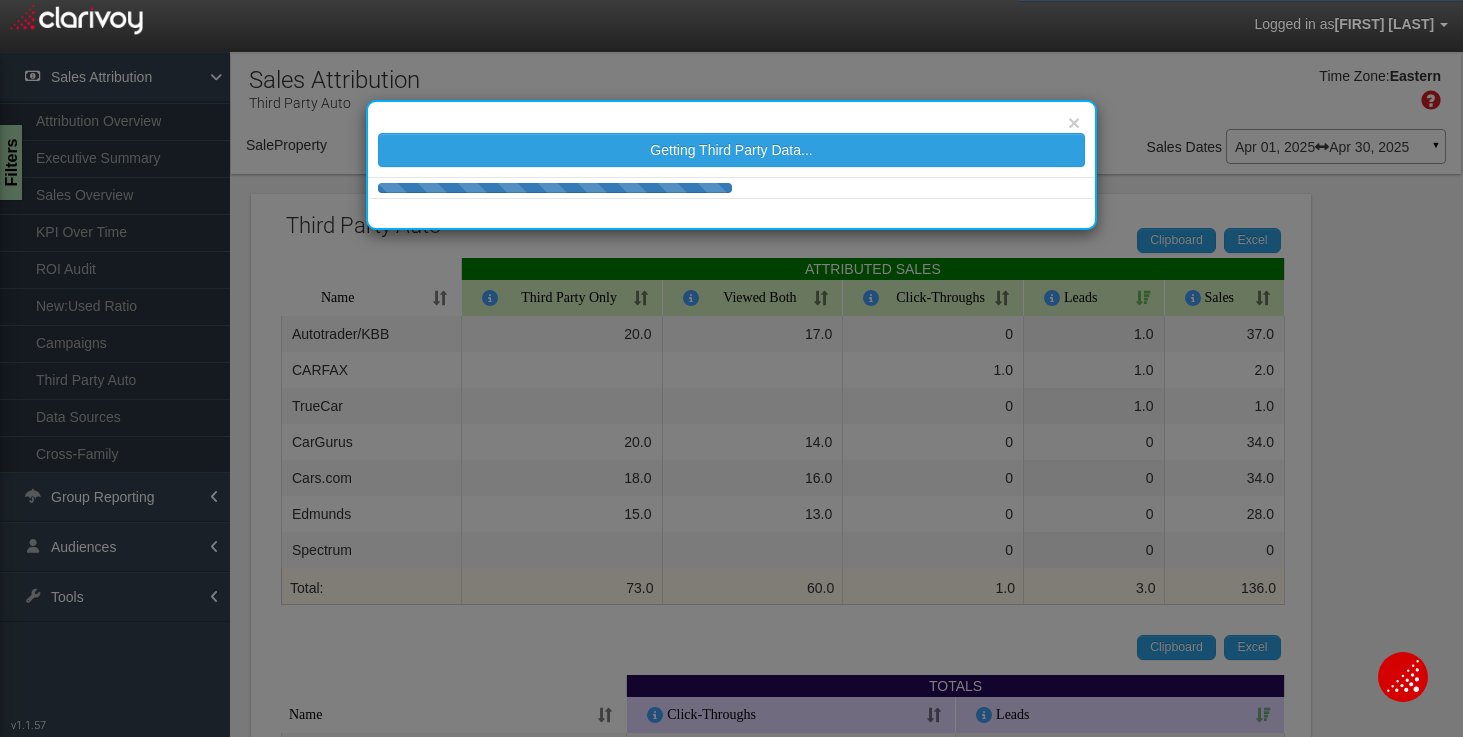 select on "object:444" 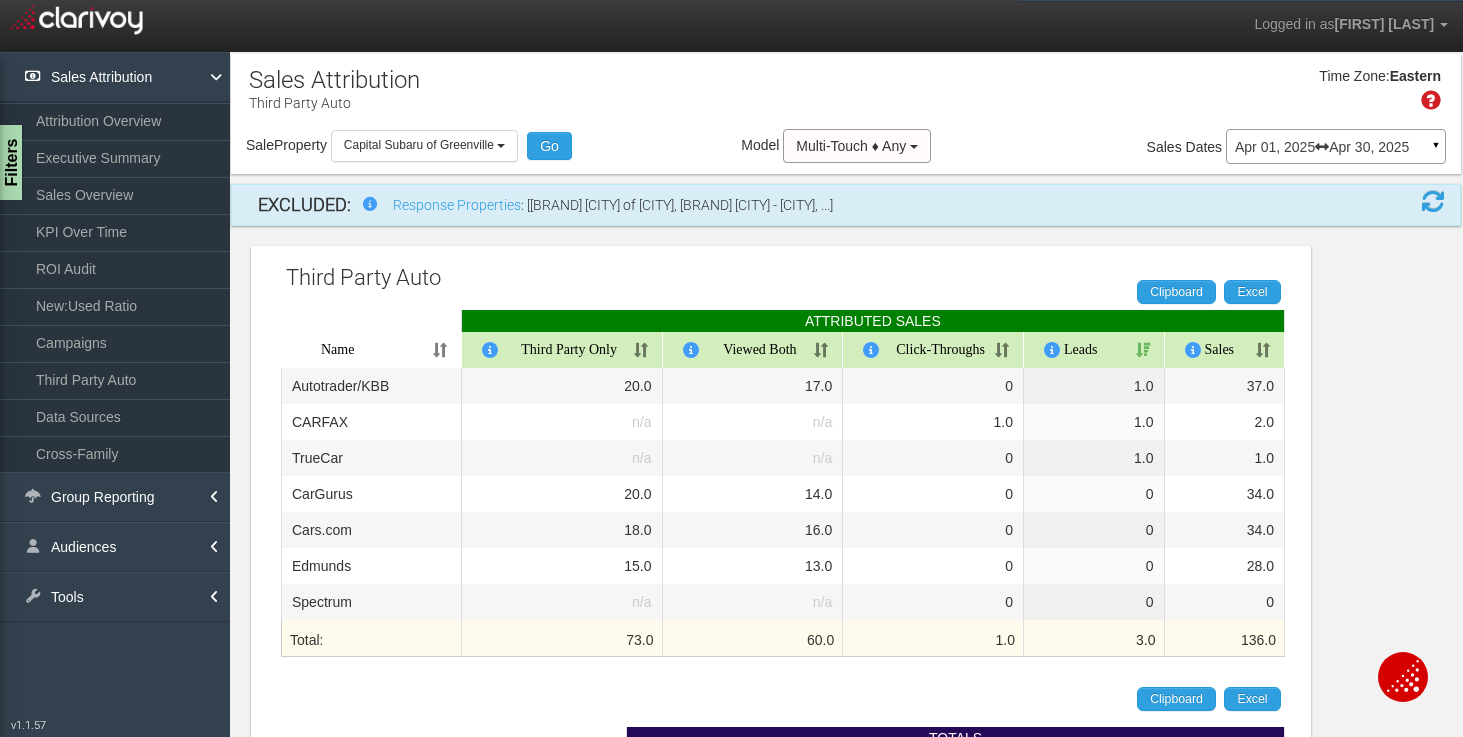 click at bounding box center [1322, 147] 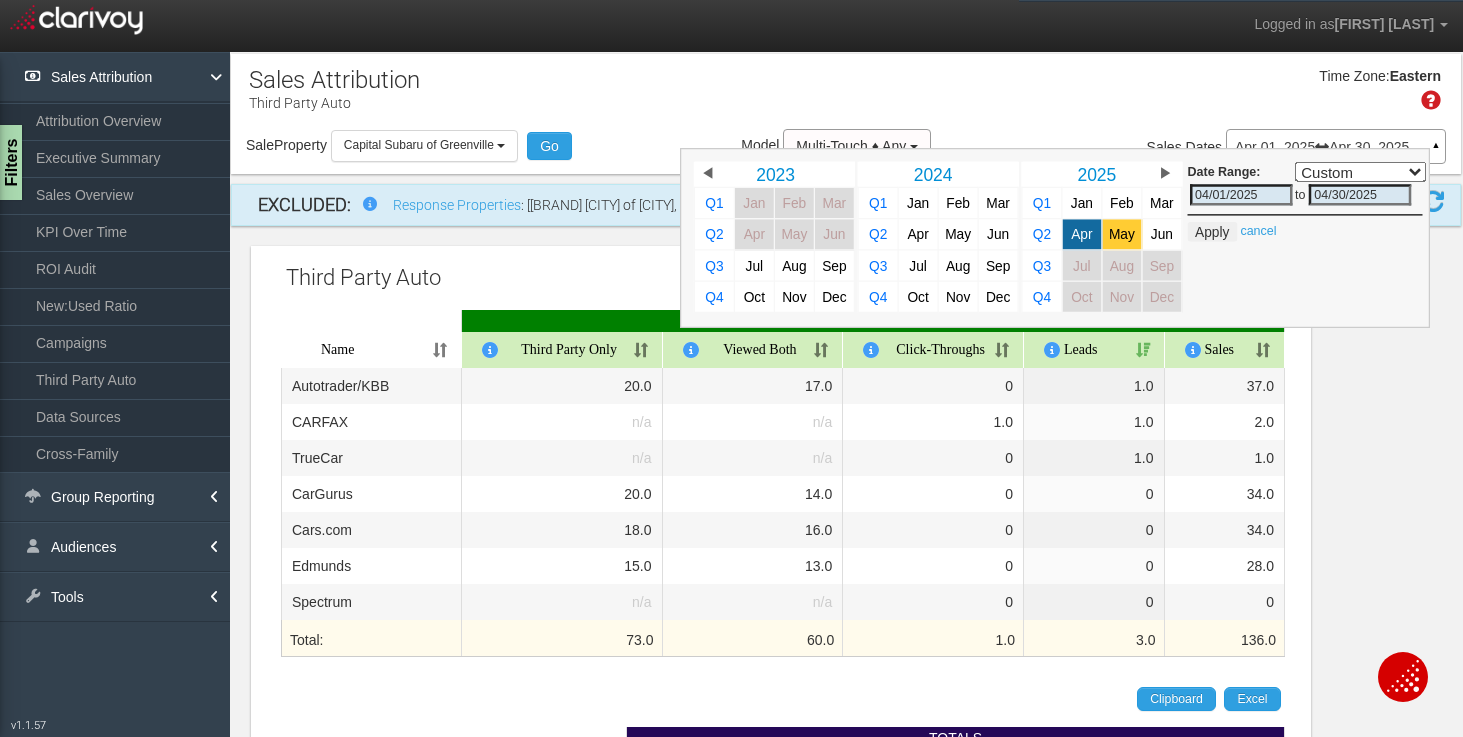 click on "May" at bounding box center [1122, 234] 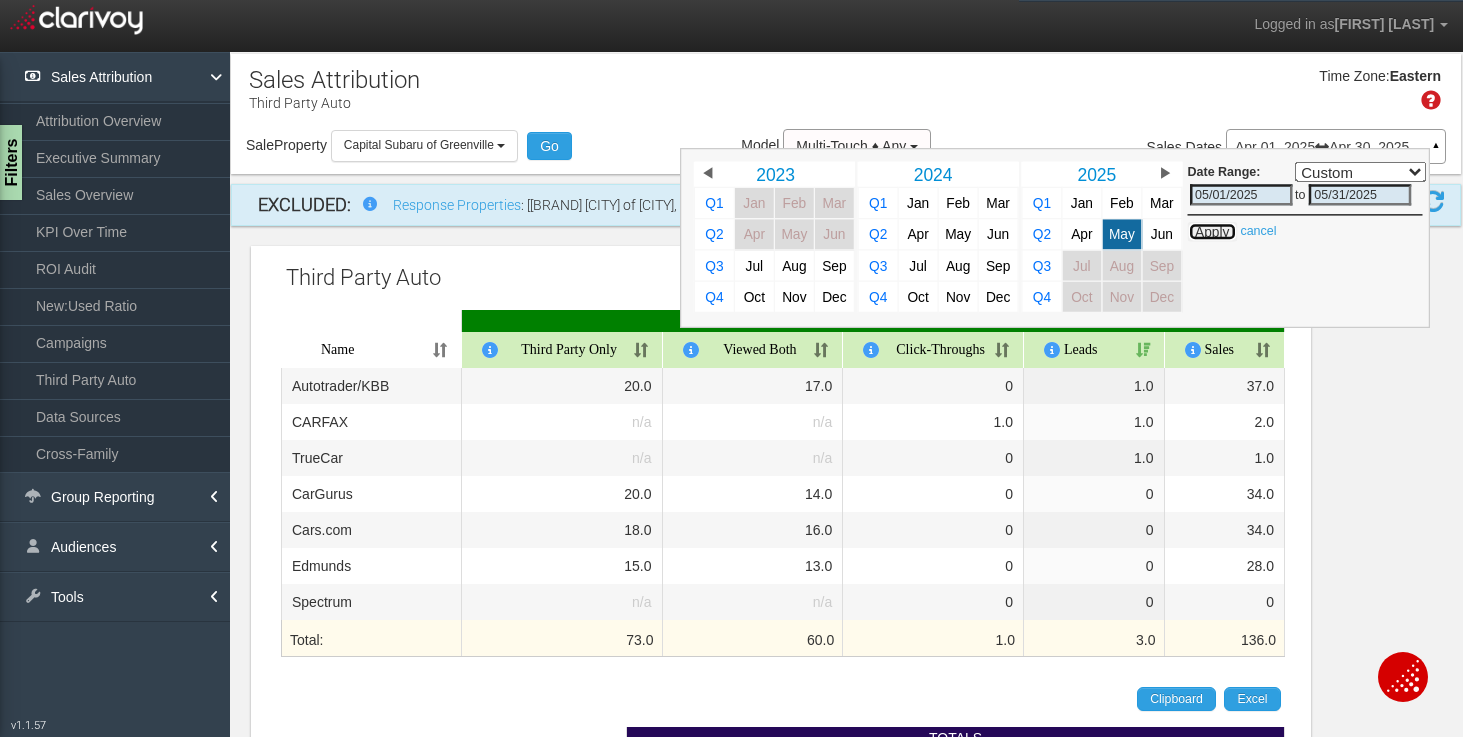 click on "Apply" at bounding box center [1212, 232] 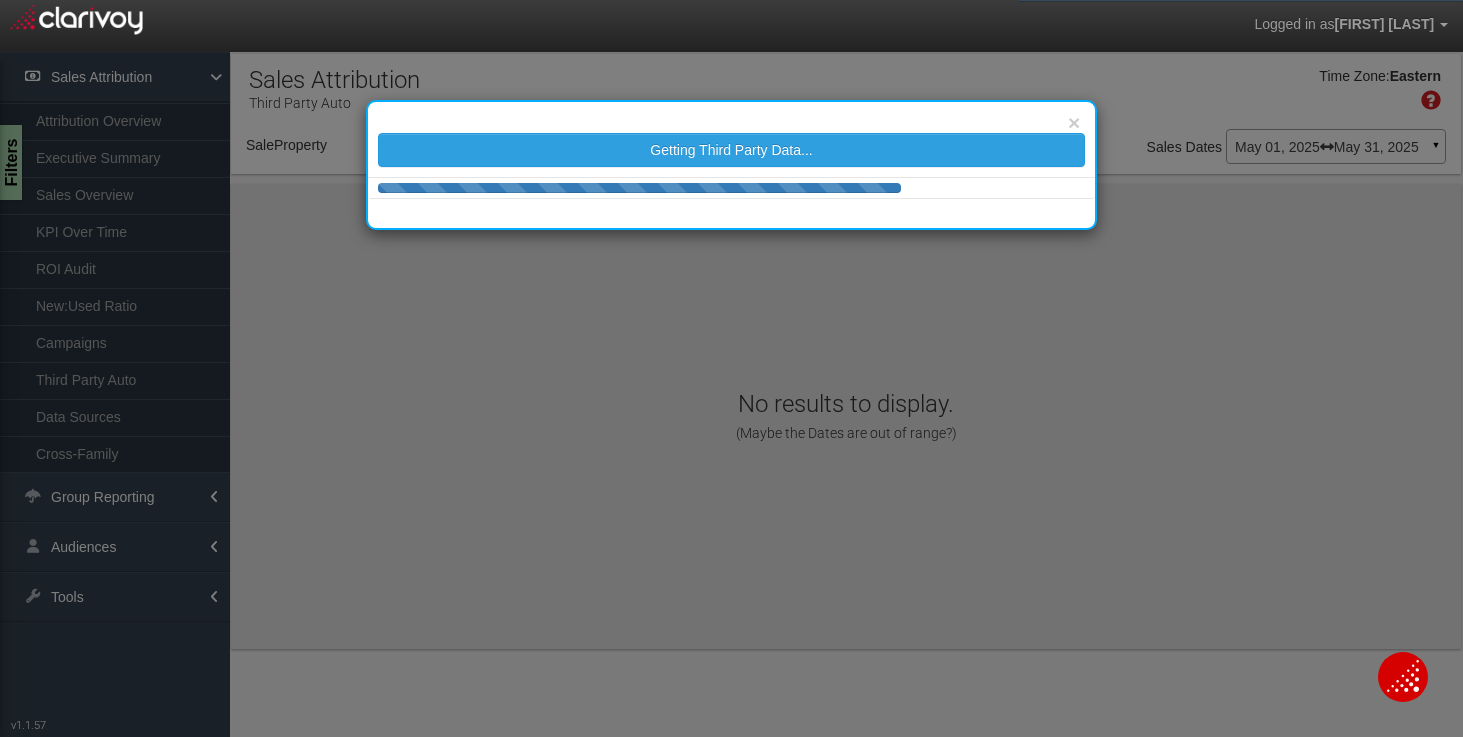select on "object:498" 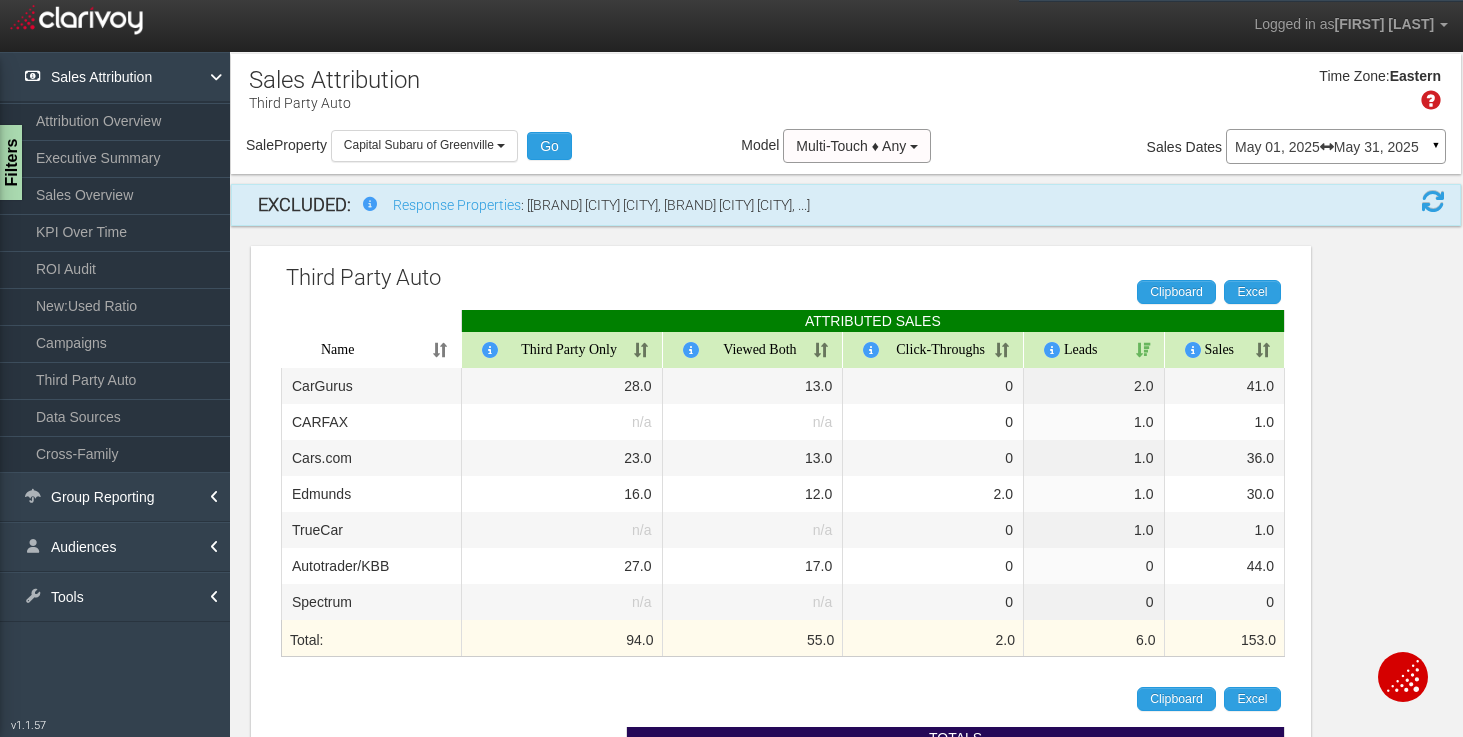 click on "Time Zone:
Eastern" at bounding box center (846, 96) 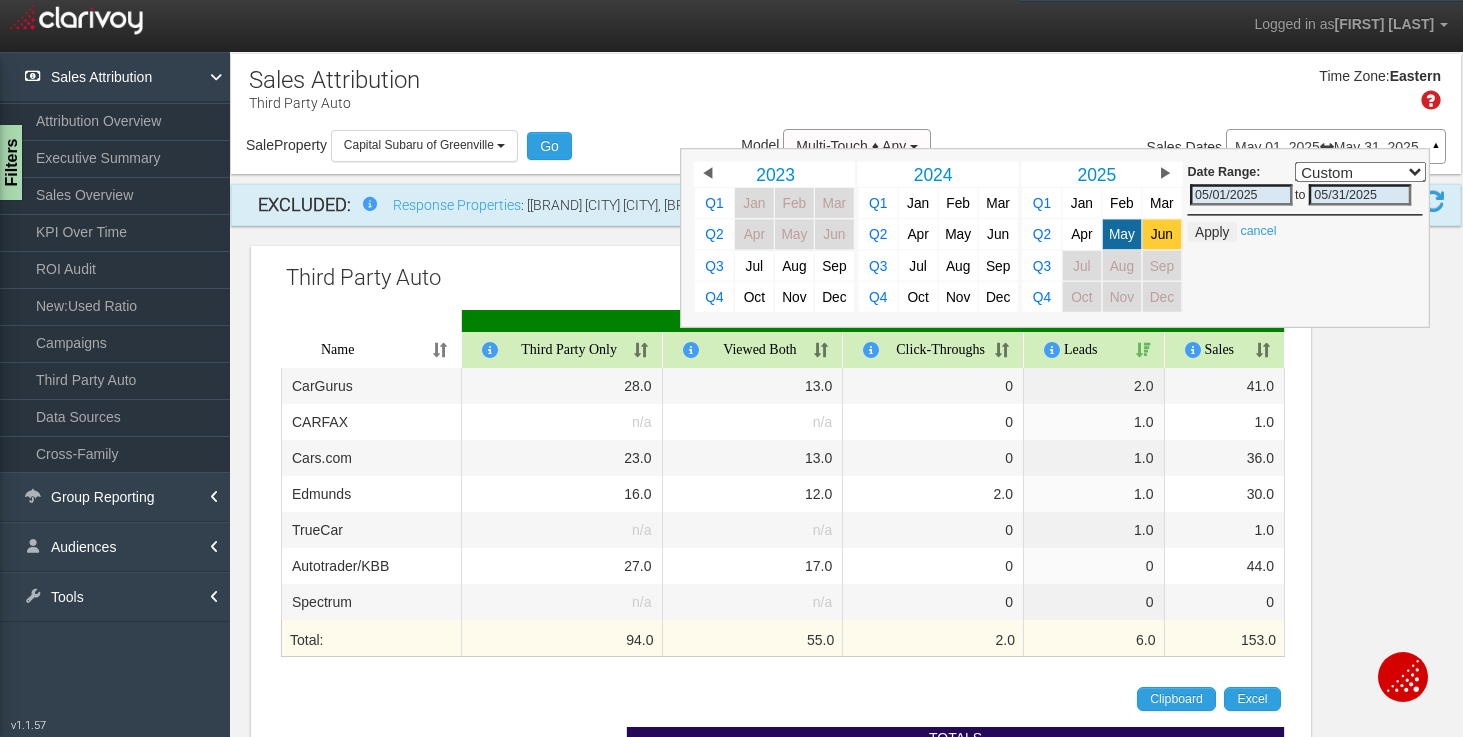 click on "Jun" at bounding box center (1162, 234) 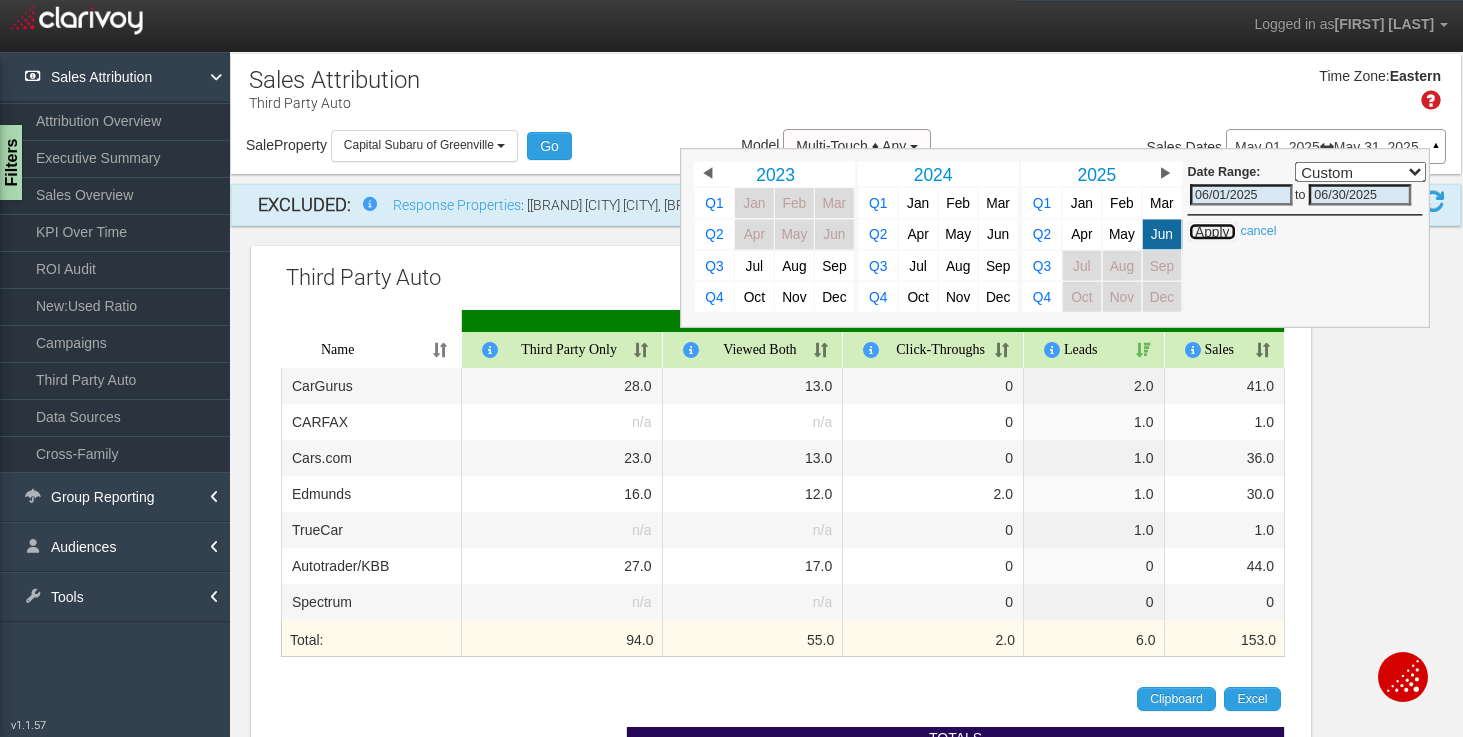 click on "Apply" at bounding box center [1212, 232] 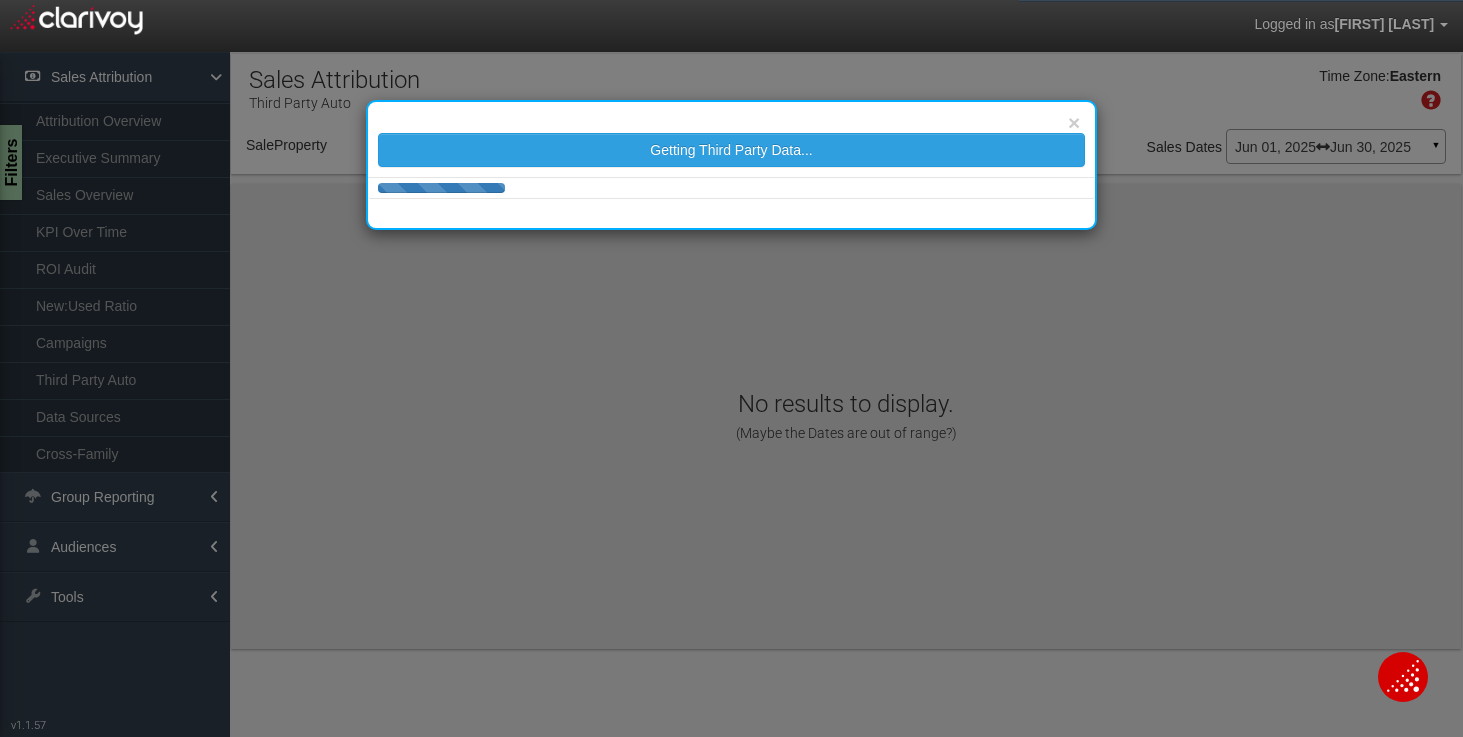 select on "object:552" 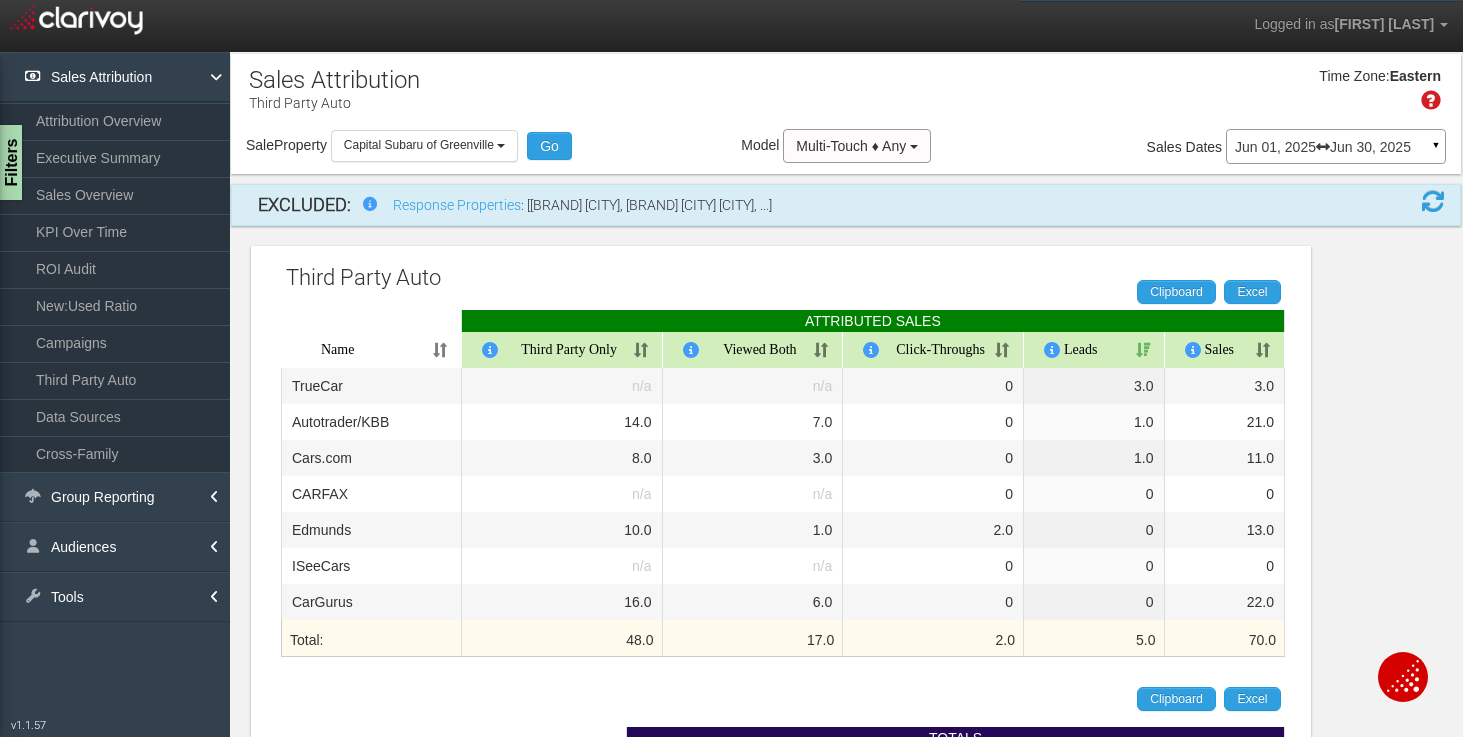 click on "Jun 01, 2025   Jun 30, 2025" at bounding box center (1336, 147) 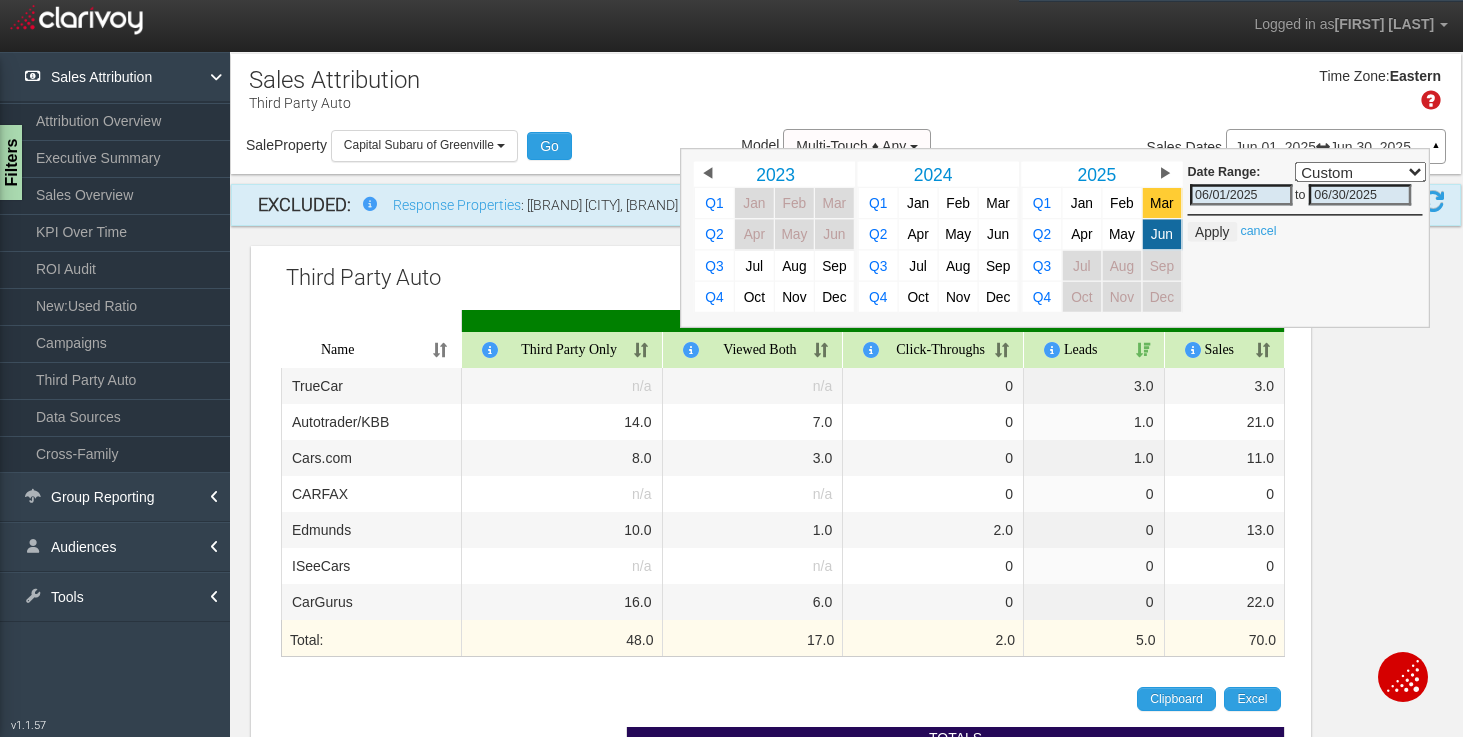 click on "Mar" at bounding box center (1162, 203) 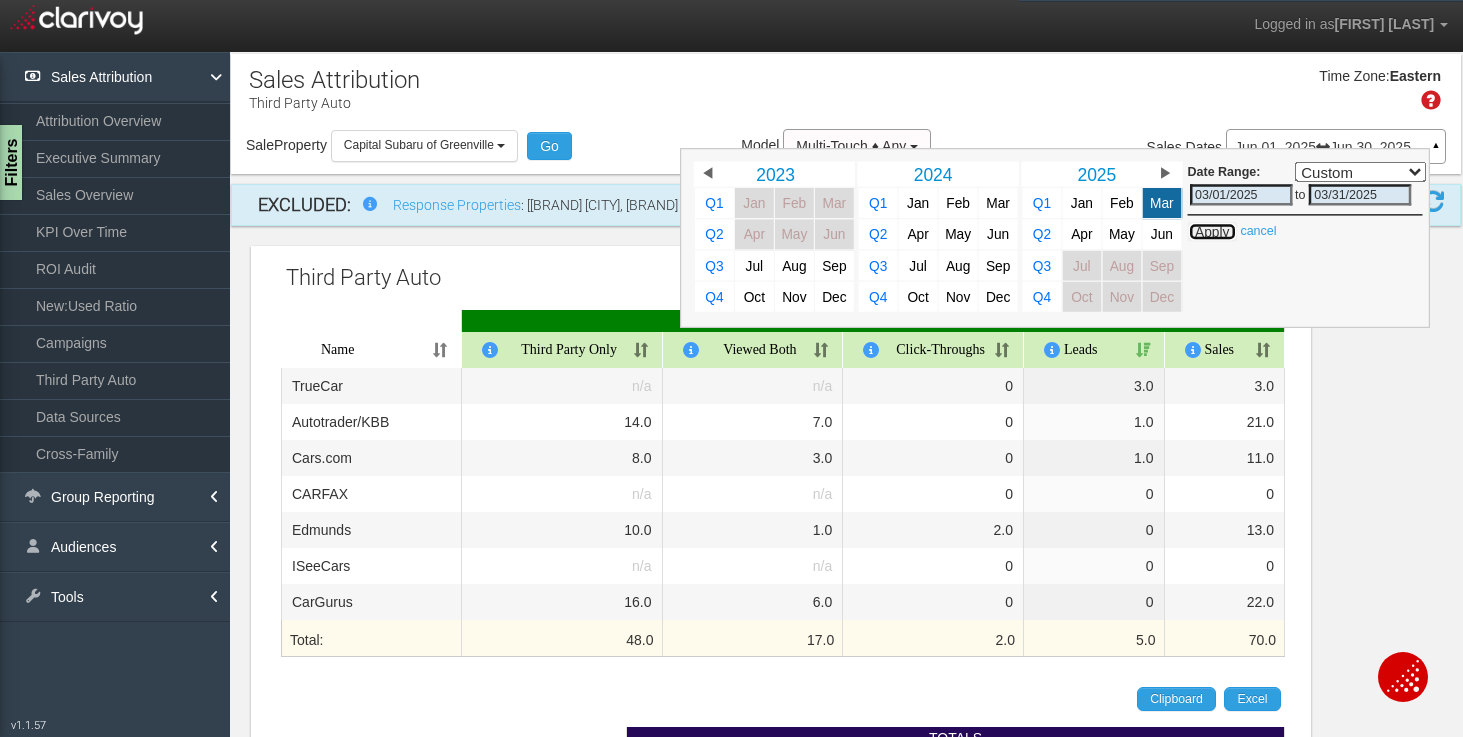 click on "Apply" at bounding box center [1212, 232] 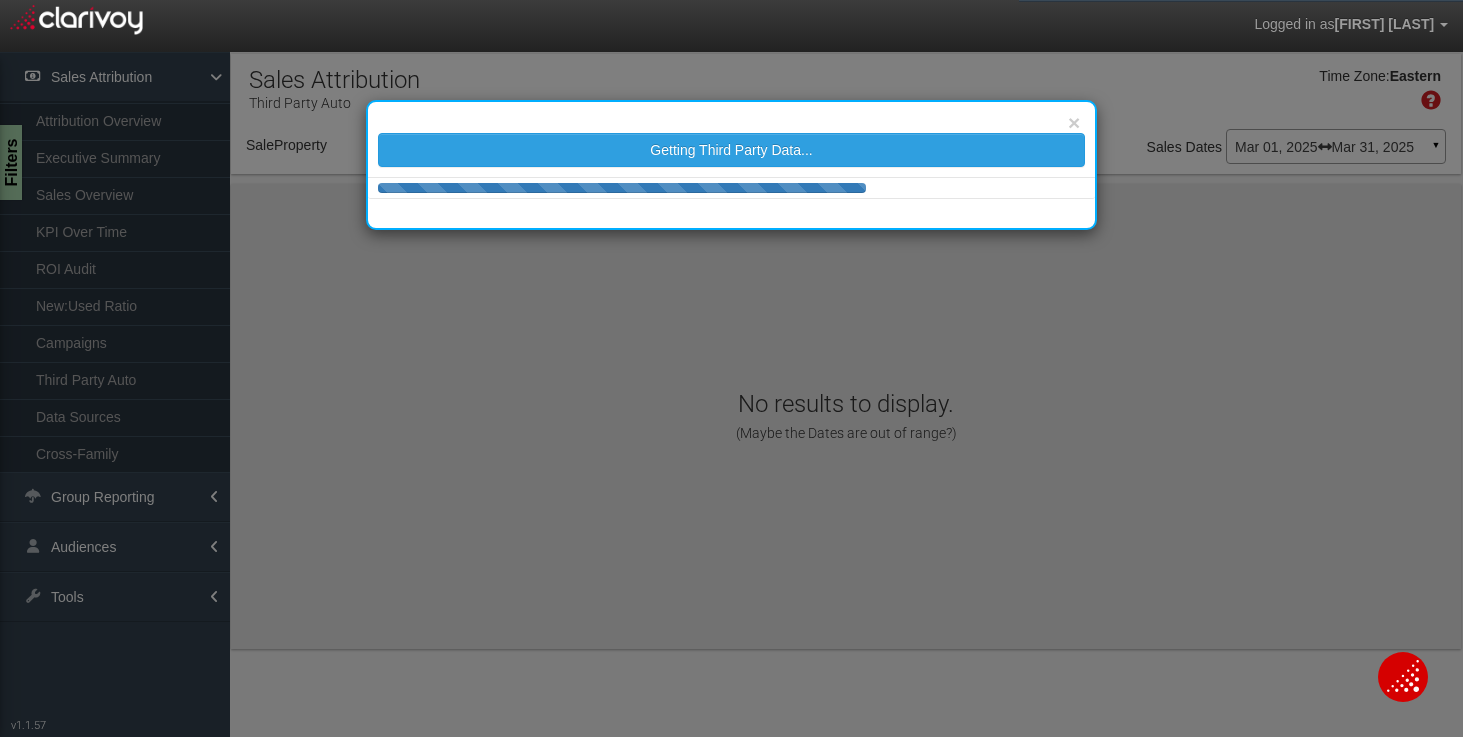 select on "object:606" 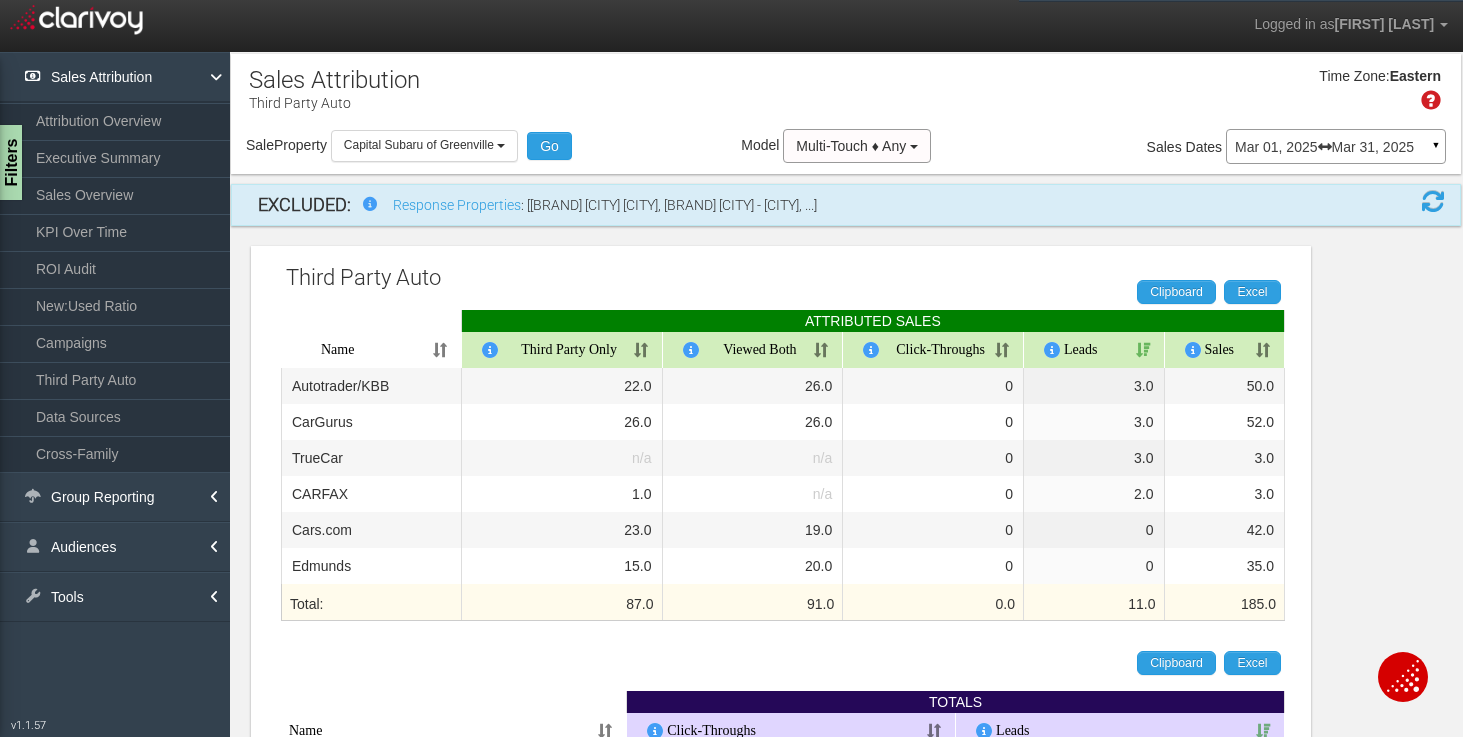 click on "[MONTH] 01, [YEAR]   [MONTH] 31, [YEAR]" at bounding box center (1336, 147) 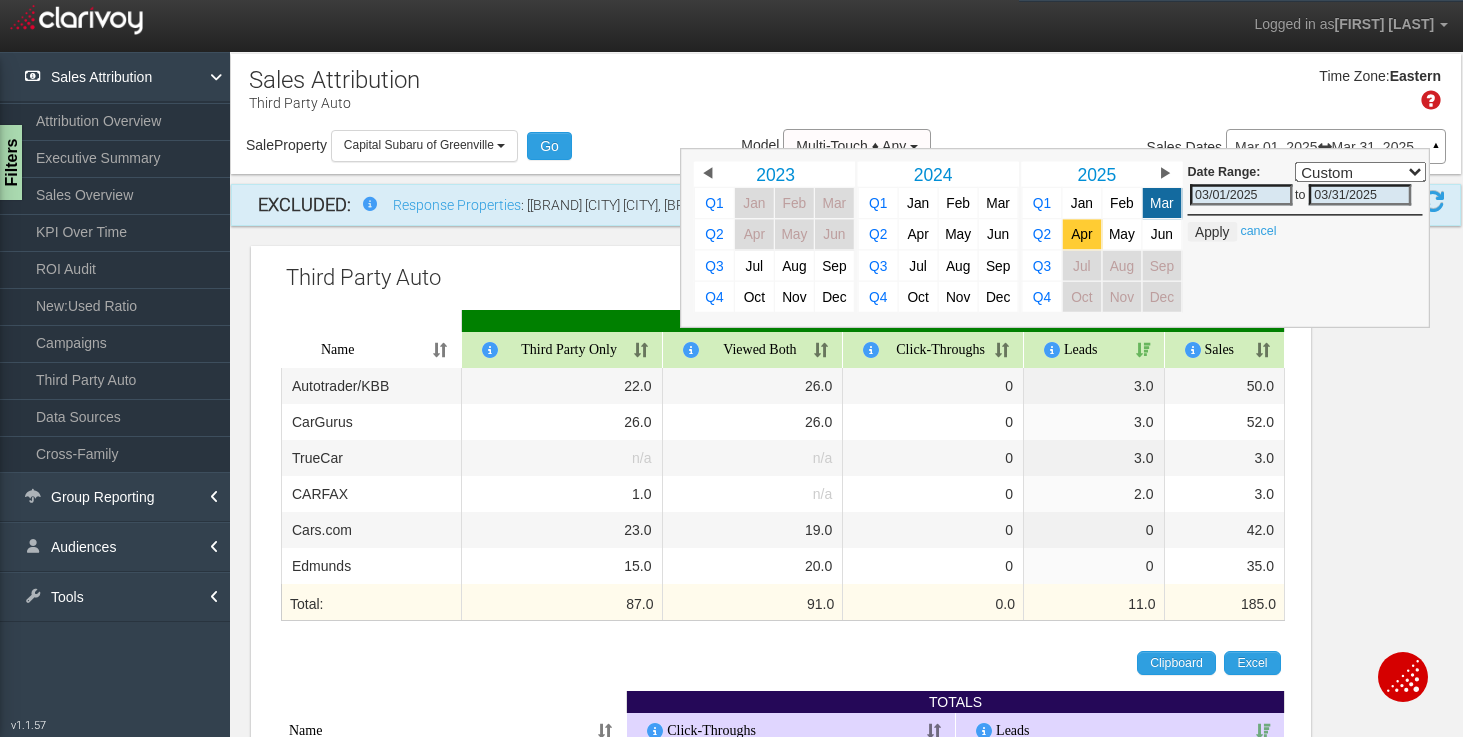 click on "Apr" at bounding box center [1082, 234] 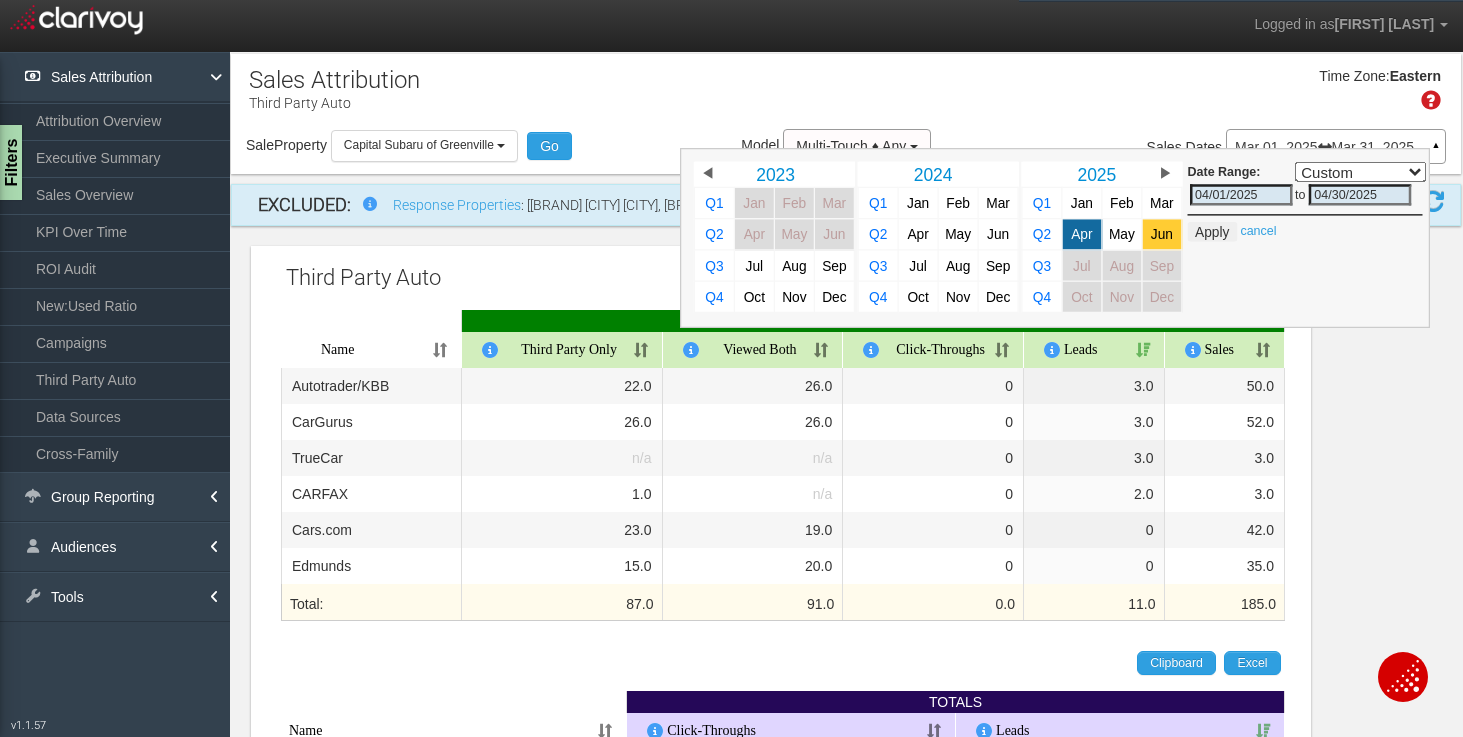 click on "Jun" at bounding box center (1162, 234) 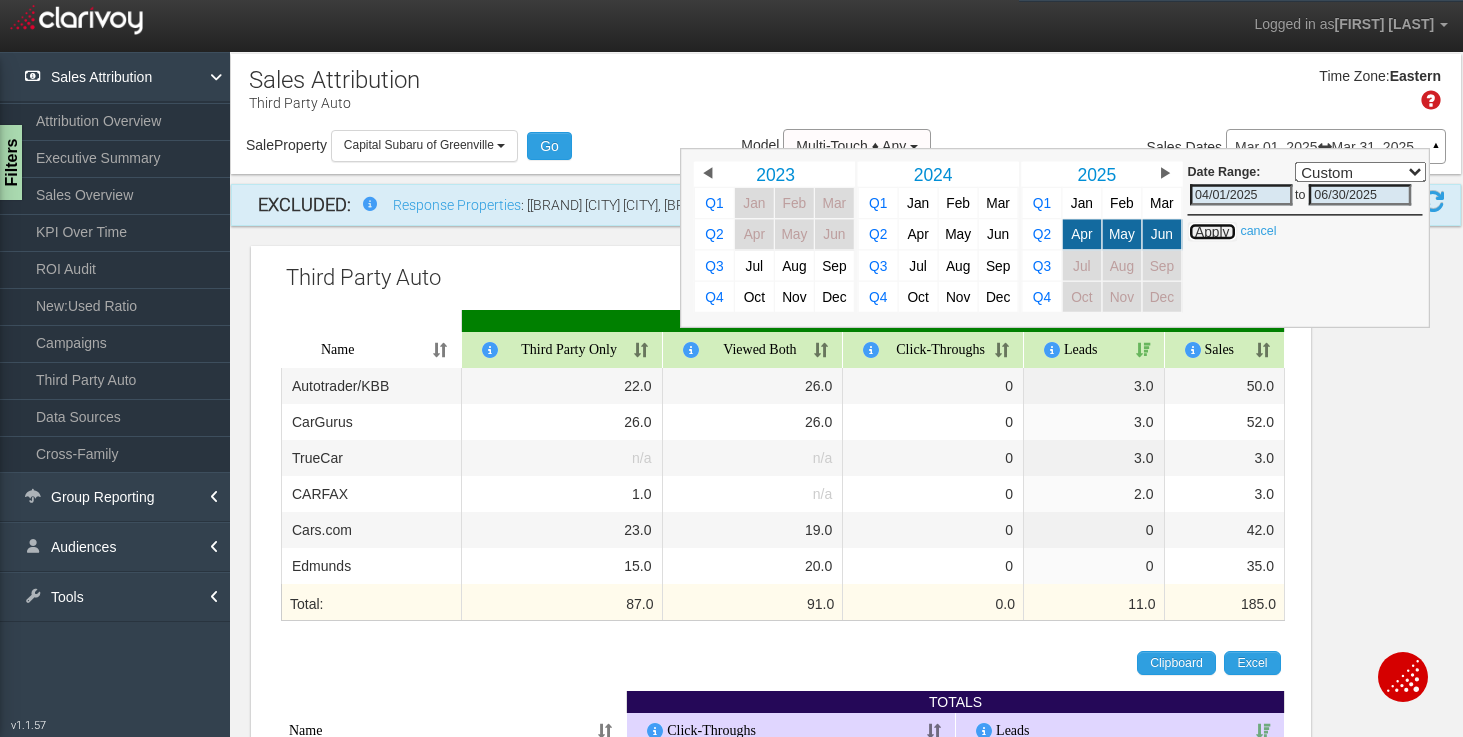 click on "Apply" at bounding box center [1212, 232] 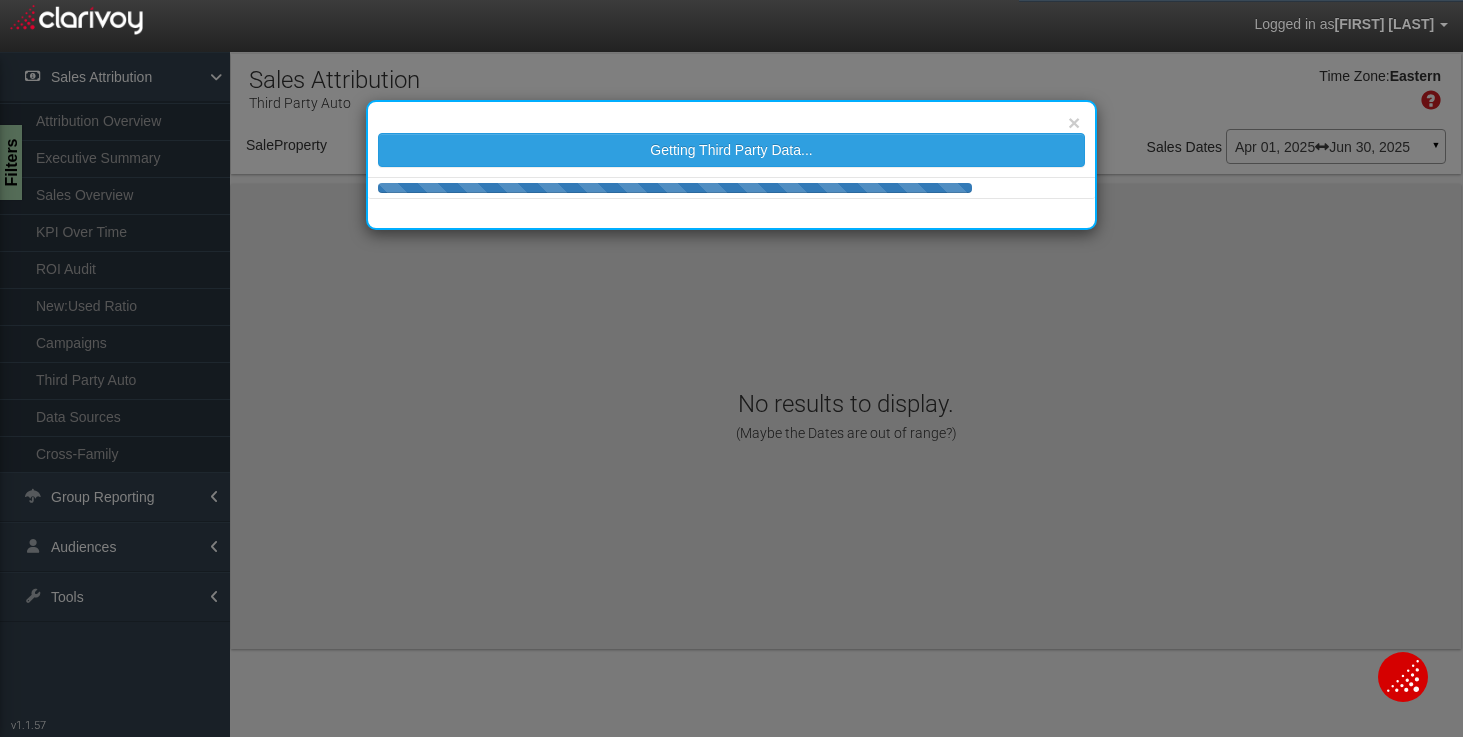 select on "object:660" 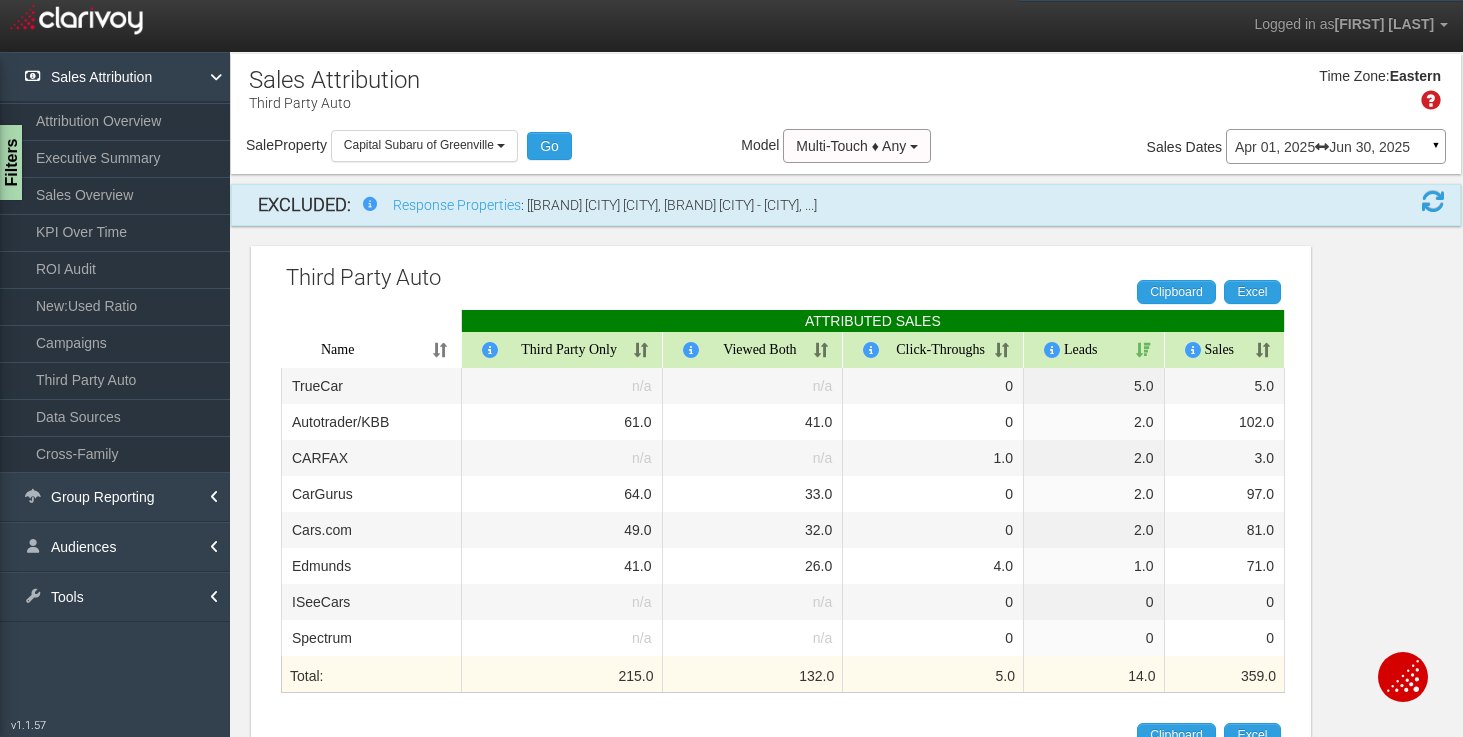 click on "Apr 01, 2025   Jun 30, 2025" at bounding box center [1336, 147] 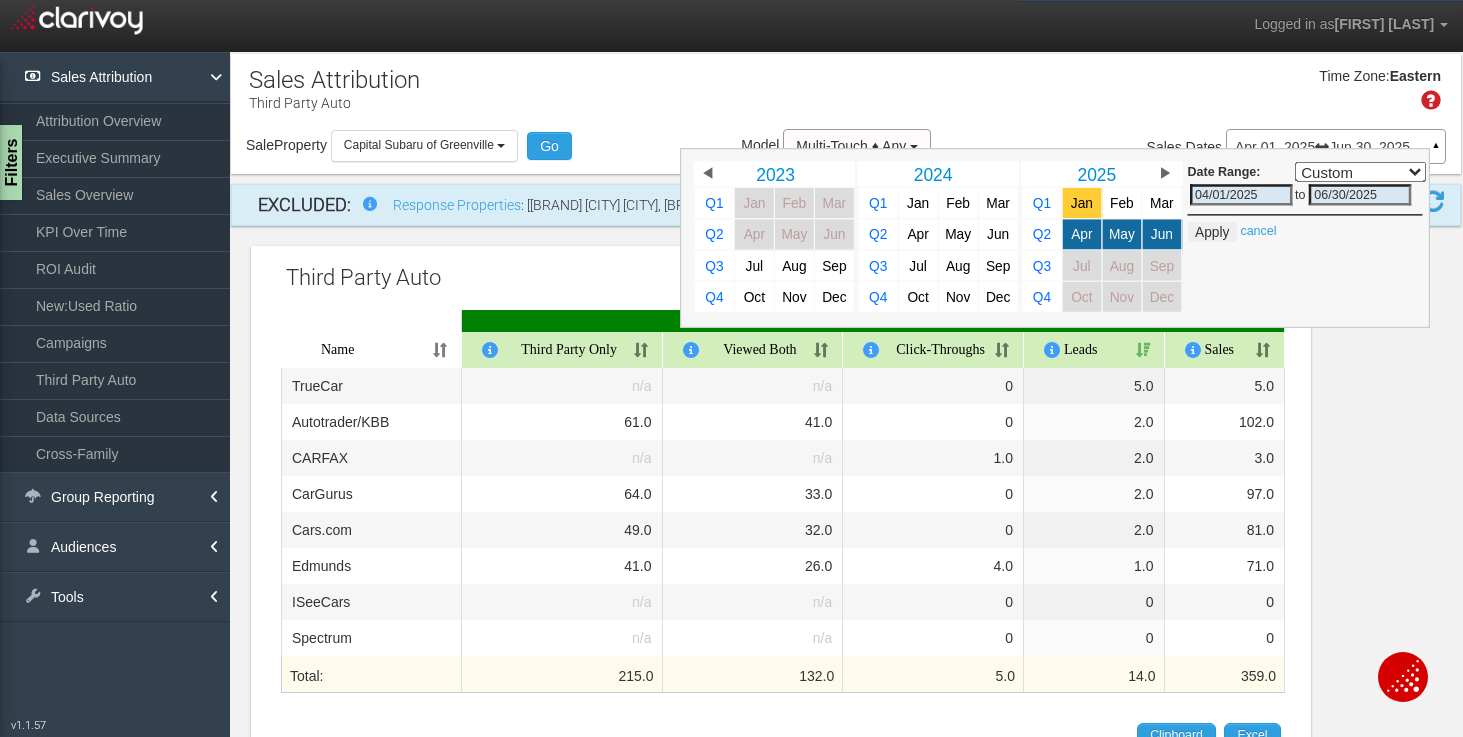 click on "Jan" at bounding box center [1082, 203] 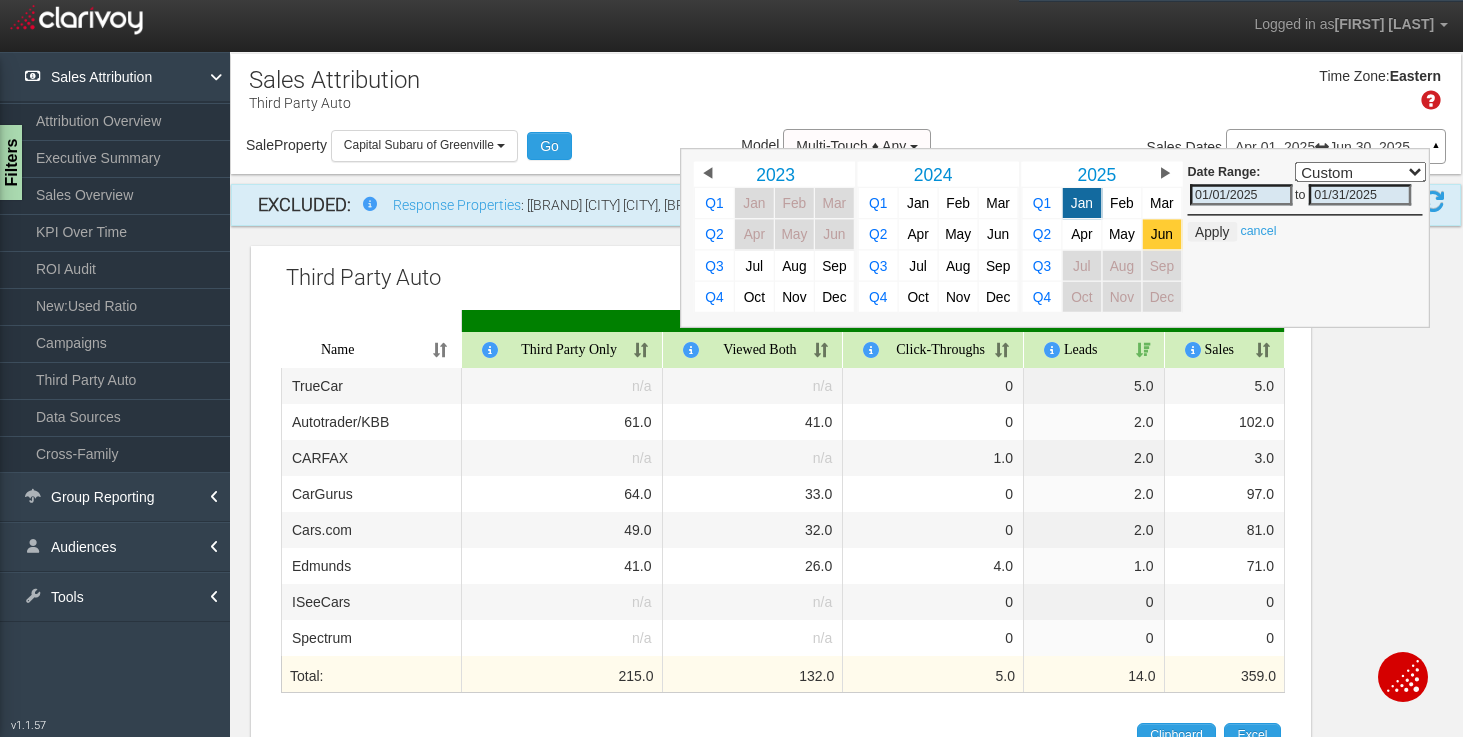 click on "Jun" at bounding box center (1162, 234) 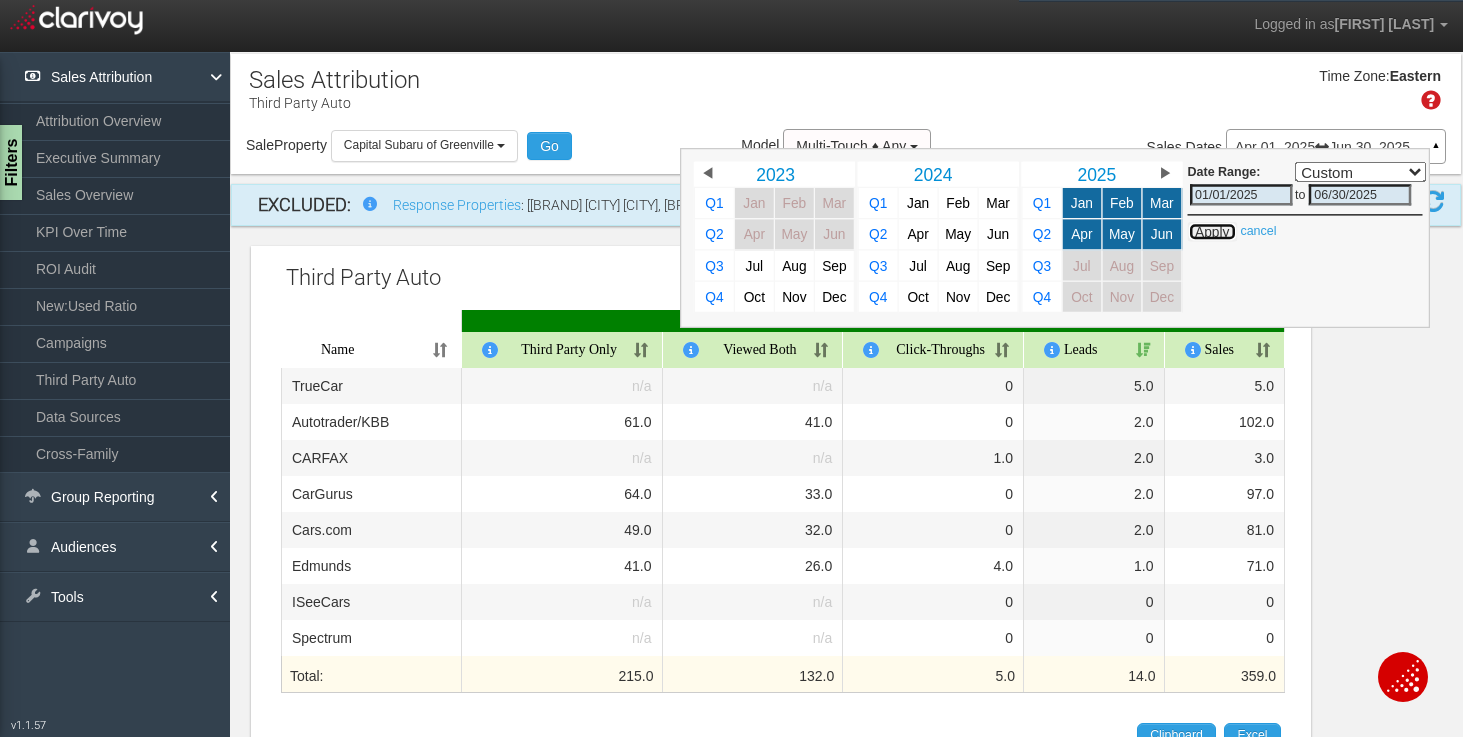 click on "Apply" at bounding box center [1212, 232] 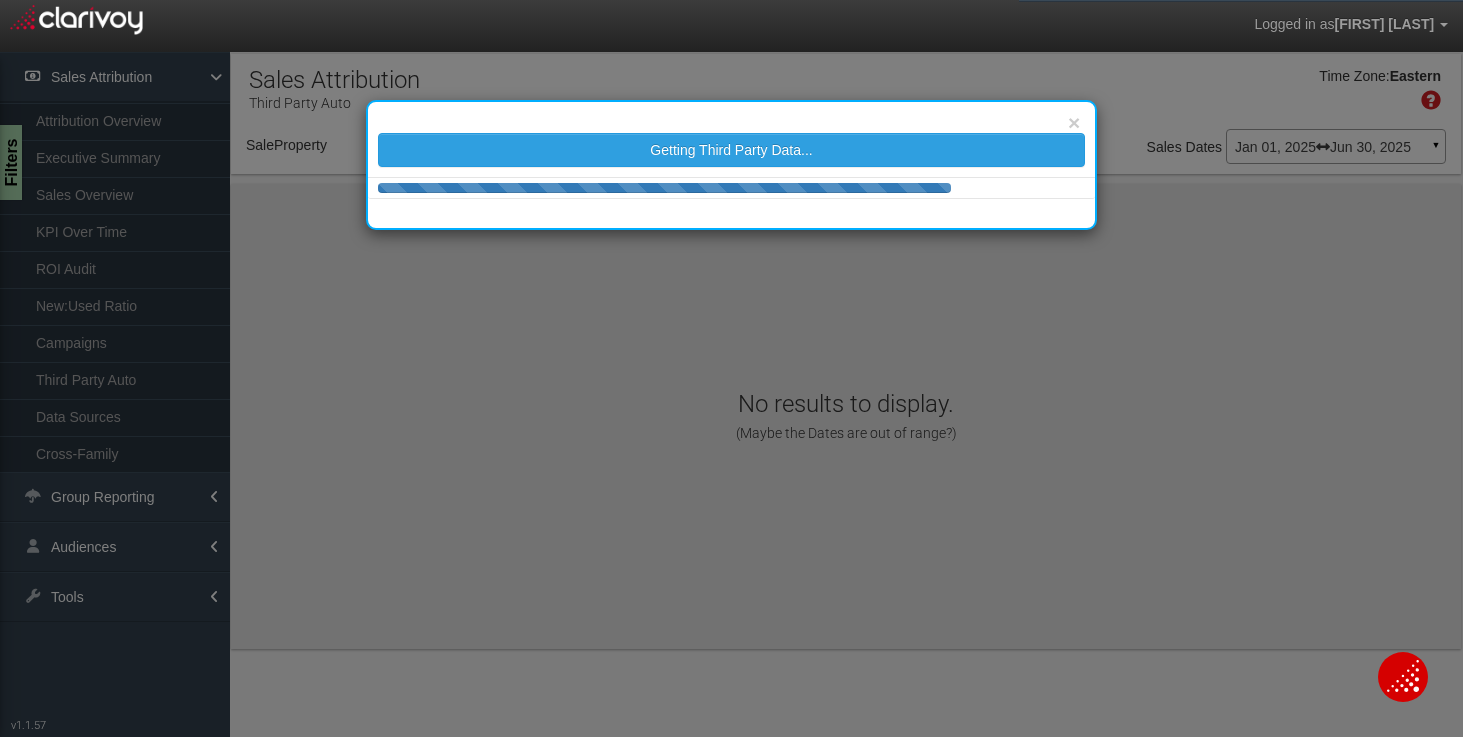 select on "object:714" 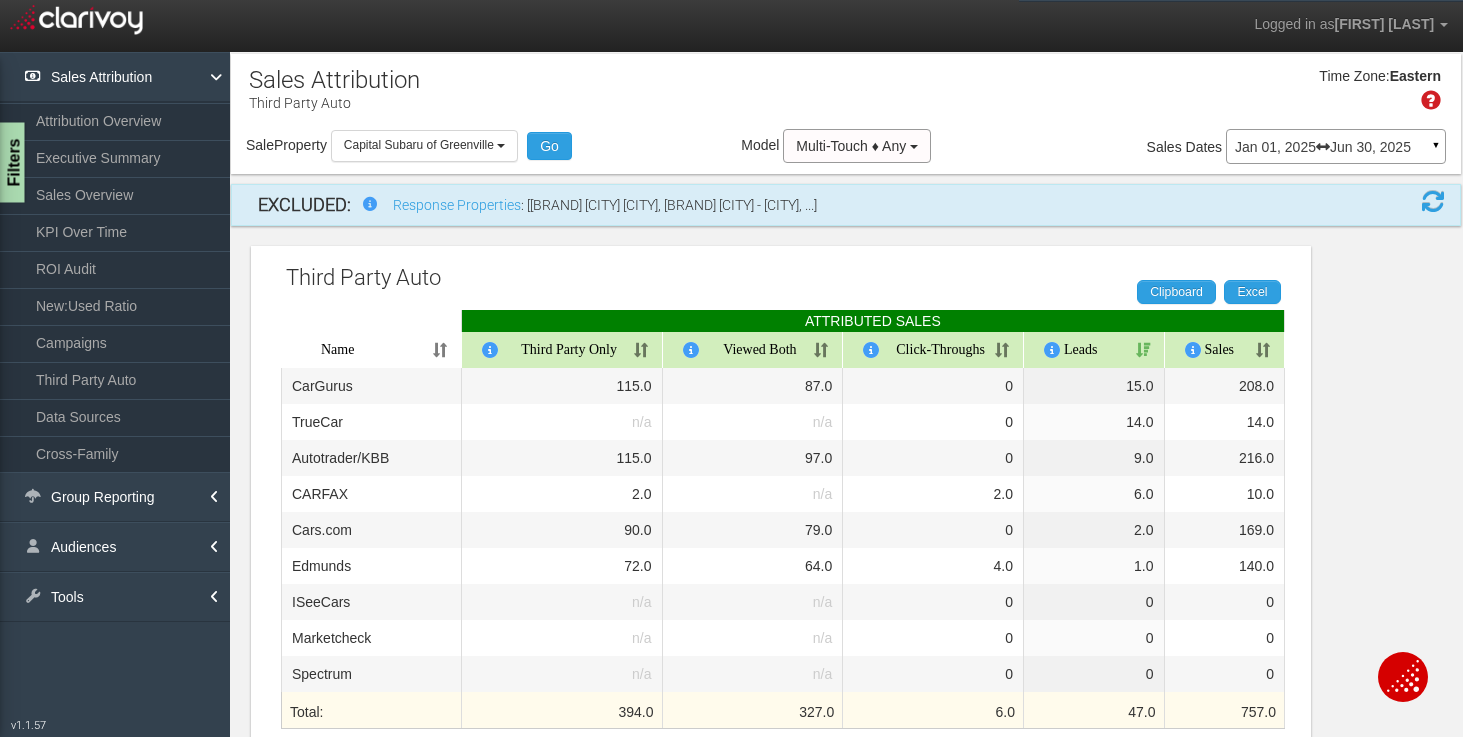 click on "Filters" at bounding box center (12, 163) 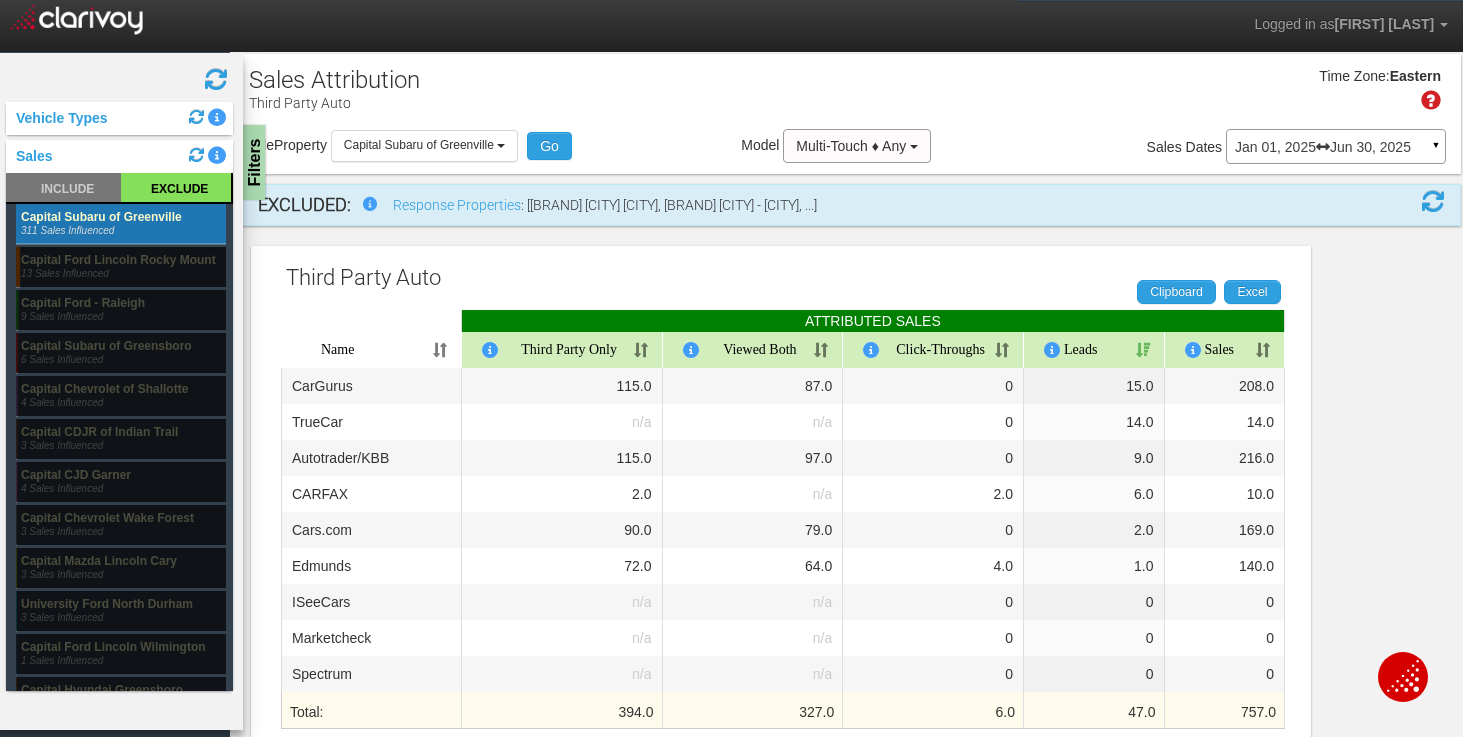 click on "Third Party Auto
Clipboard   Excel
ATTRIBUTED SALES
Name Third Party Only  Viewed Both  Click-Throughs  Leads  Sales
Total: [NUMBER].[NUMBER] [NUMBER].[NUMBER] [NUMBER].[NUMBER] [NUMBER].[NUMBER] [NUMBER].[NUMBER]
CarGurus [NUMBER].[NUMBER] [NUMBER].[NUMBER] 0 [NUMBER].[NUMBER] [NUMBER].[NUMBER] TrueCar n/a n/a 0 [NUMBER].[NUMBER] [NUMBER].[NUMBER] Autotrader/KBB [NUMBER].[NUMBER] [NUMBER].[NUMBER] 0 [NUMBER].[NUMBER] [NUMBER].[NUMBER] CARFAX [NUMBER].[NUMBER] n/a [NUMBER].[NUMBER] [NUMBER].[NUMBER] [NUMBER].[NUMBER] Cars.com [NUMBER].[NUMBER] [NUMBER].[NUMBER] 0 [NUMBER].[NUMBER] [NUMBER].[NUMBER] Edmunds [NUMBER].[NUMBER] [NUMBER].[NUMBER] [NUMBER].[NUMBER] [NUMBER].[NUMBER] [NUMBER].[NUMBER] ISeeCars n/a n/a 0 0 0 Marketcheck n/a n/a 0 0 0 Spectrum n/a n/a 0 0 0
Clipboard   Excel
TOTALS
Name Click-Throughs Leads
Total [NUMBER] [NUMBER]
CarGurus [NUMBER] [NUMBER] CARFAX [NUMBER] [NUMBER] TrueCar n/a [NUMBER] Autotrader/KBB [NUMBER] [NUMBER] Edmunds [NUMBER] [NUMBER] Cars.com [NUMBER] [NUMBER] ISeeCars [NUMBER] n/a Marketcheck [NUMBER] n/a Spectrum [NUMBER] n/a" at bounding box center (781, 767) 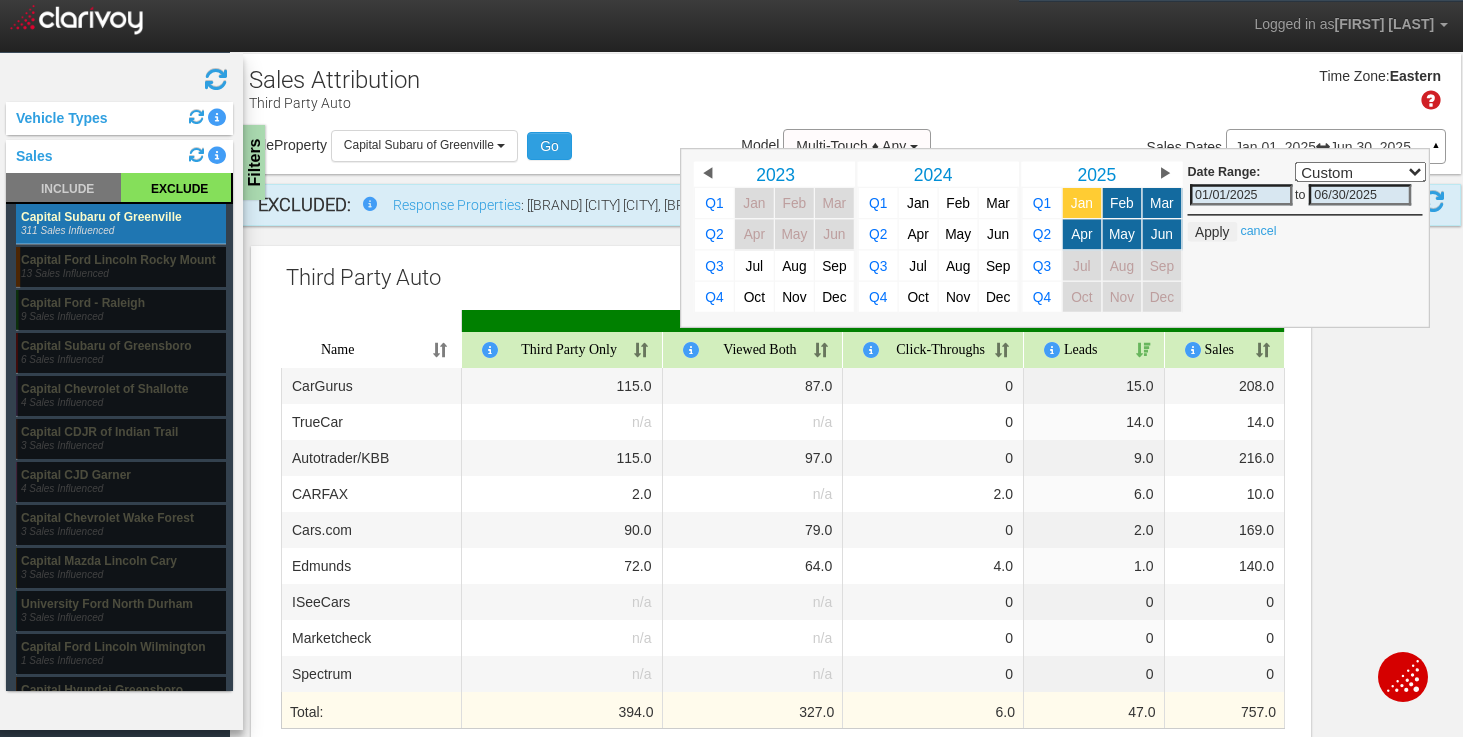 click on "Jan" at bounding box center [1082, 203] 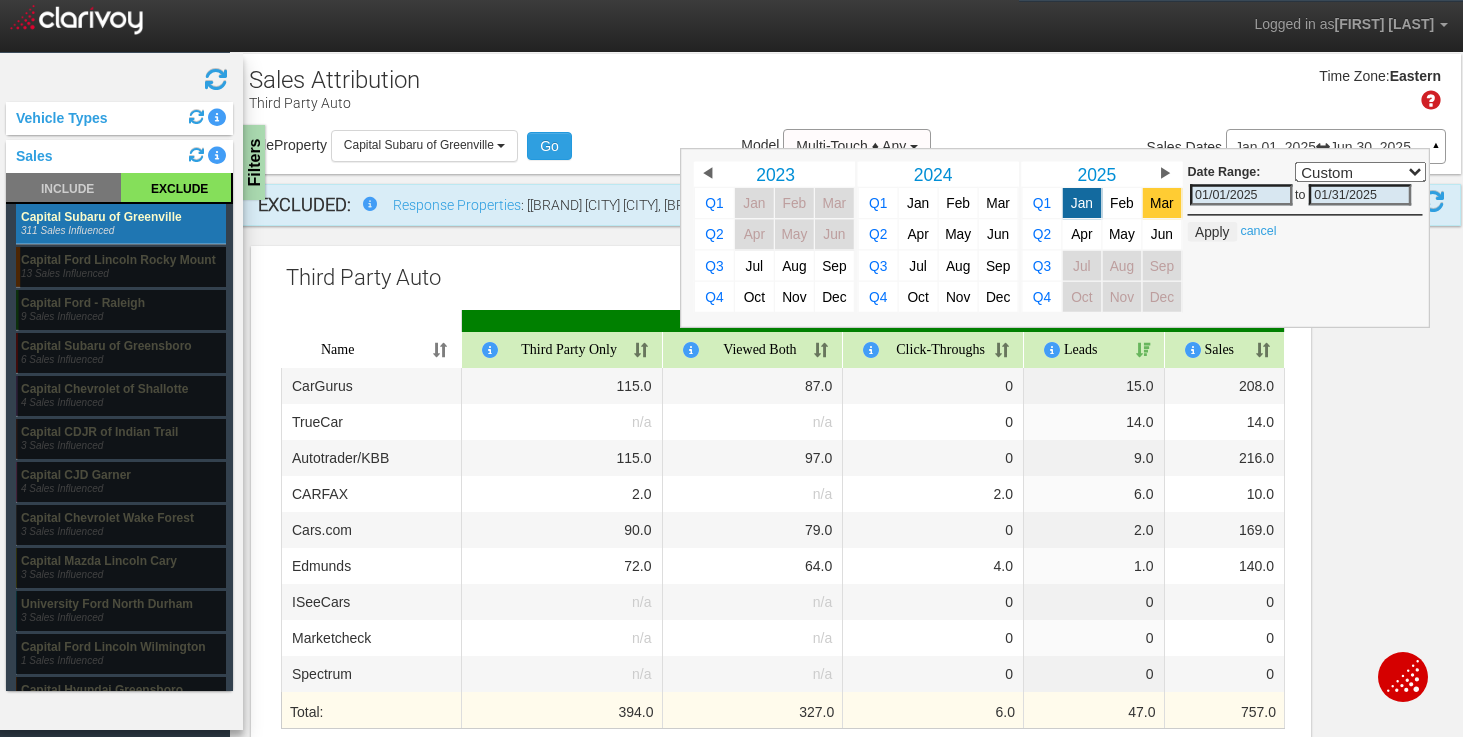 click on "Mar" at bounding box center (1162, 203) 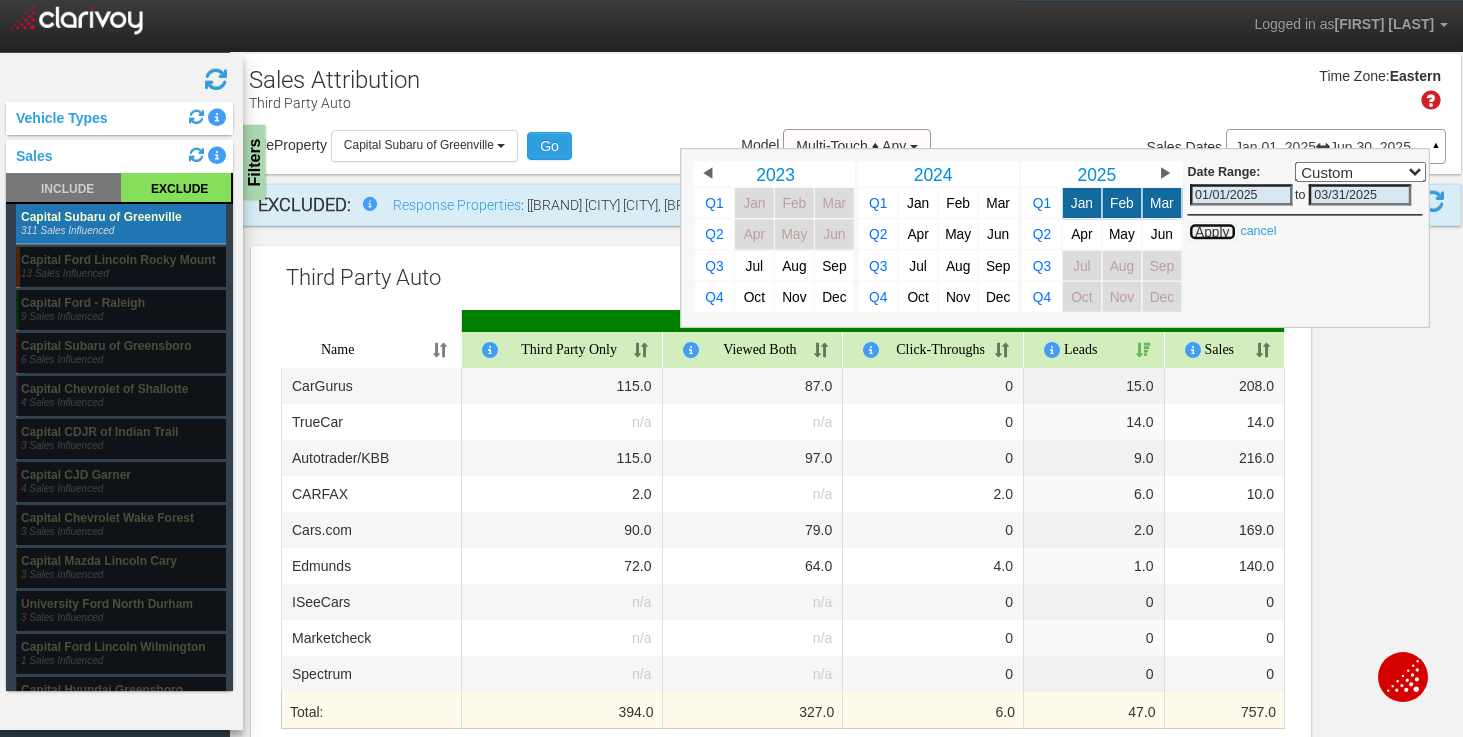 click on "Apply" at bounding box center [1212, 232] 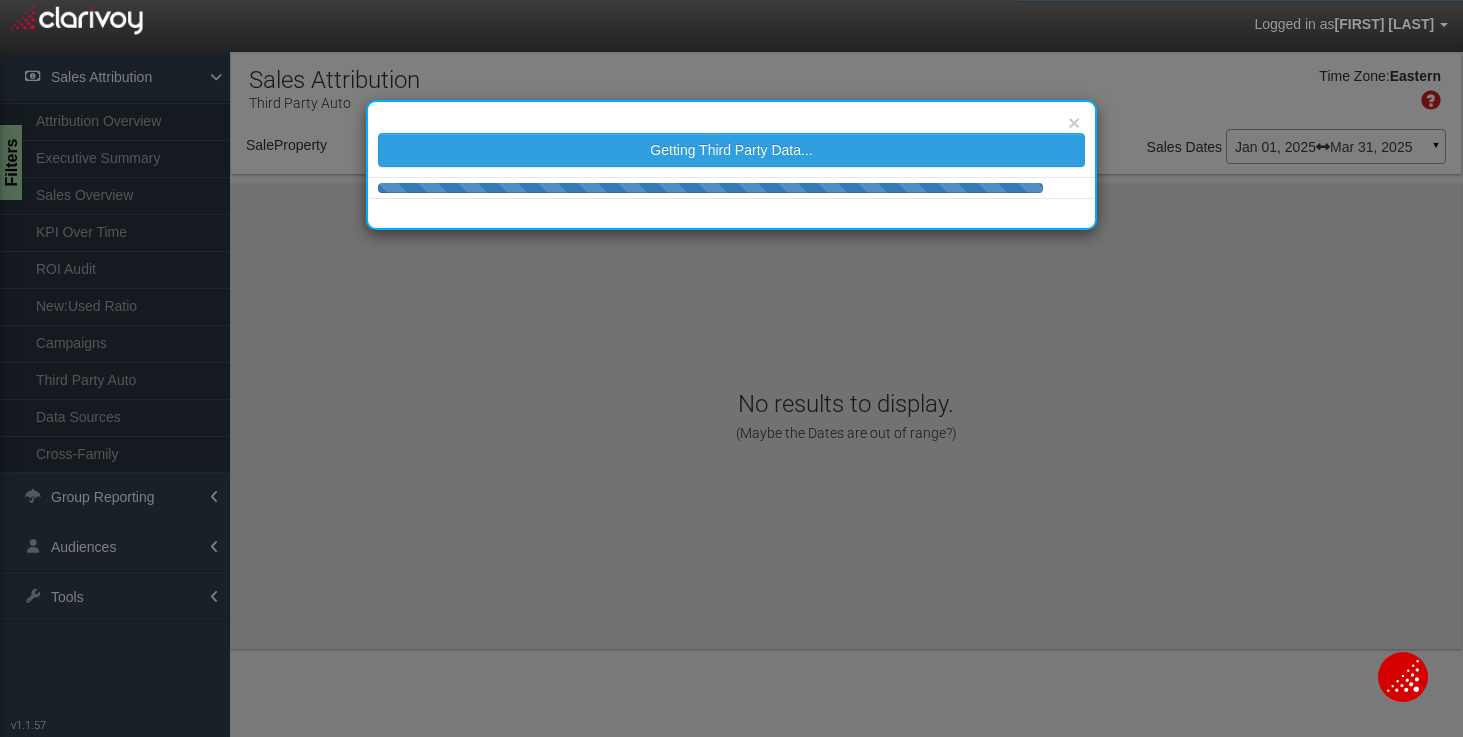 select on "object:768" 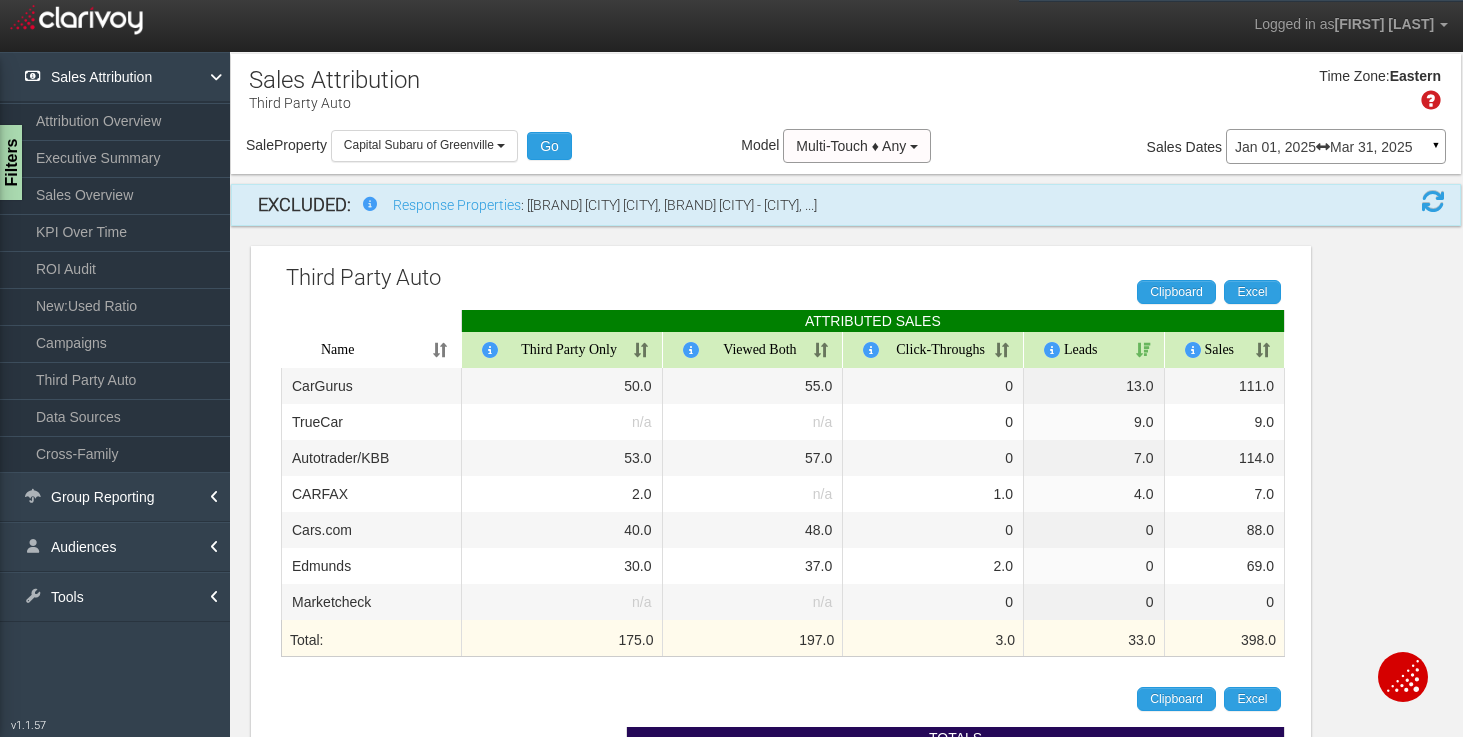 click at bounding box center [1323, 147] 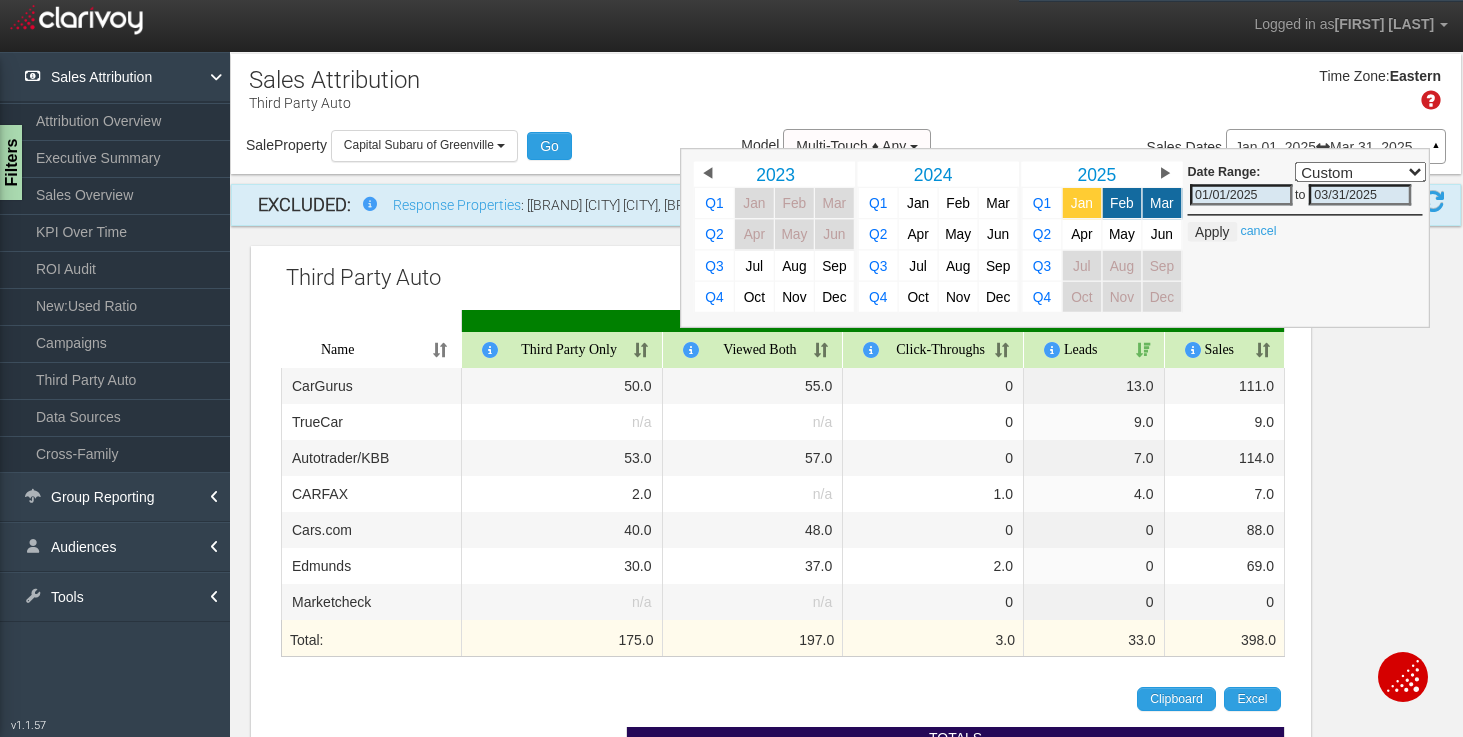 click on "Jan" at bounding box center [1082, 203] 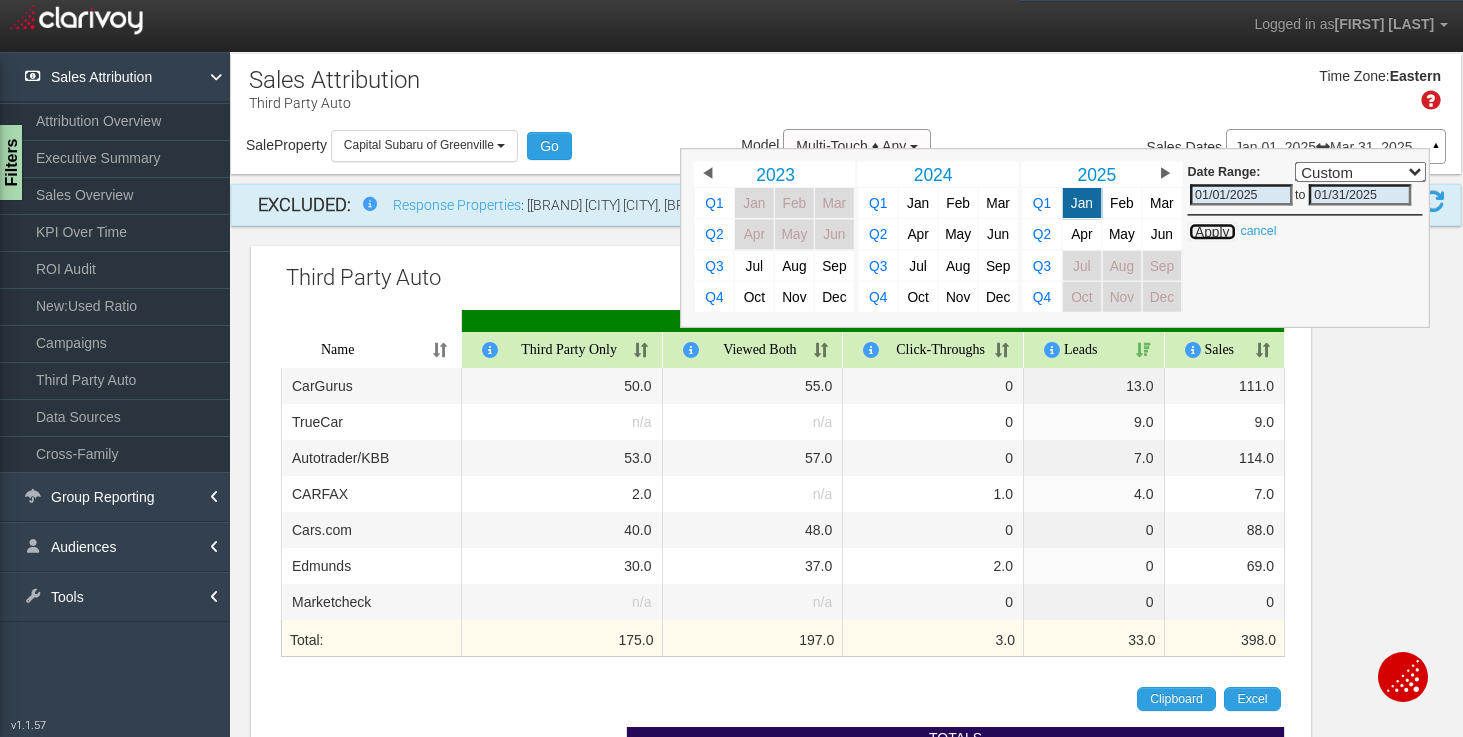 click on "Apply" at bounding box center [1212, 232] 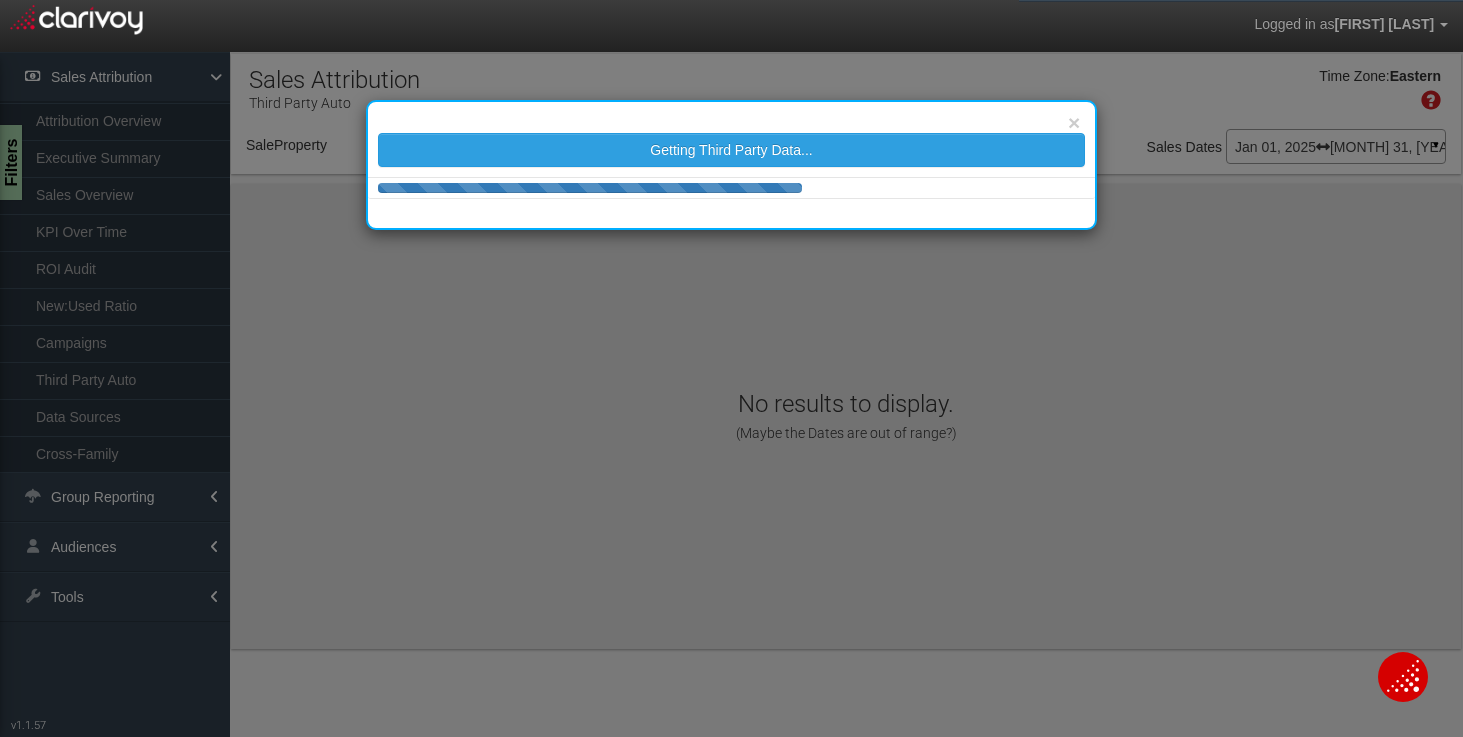 select on "object:822" 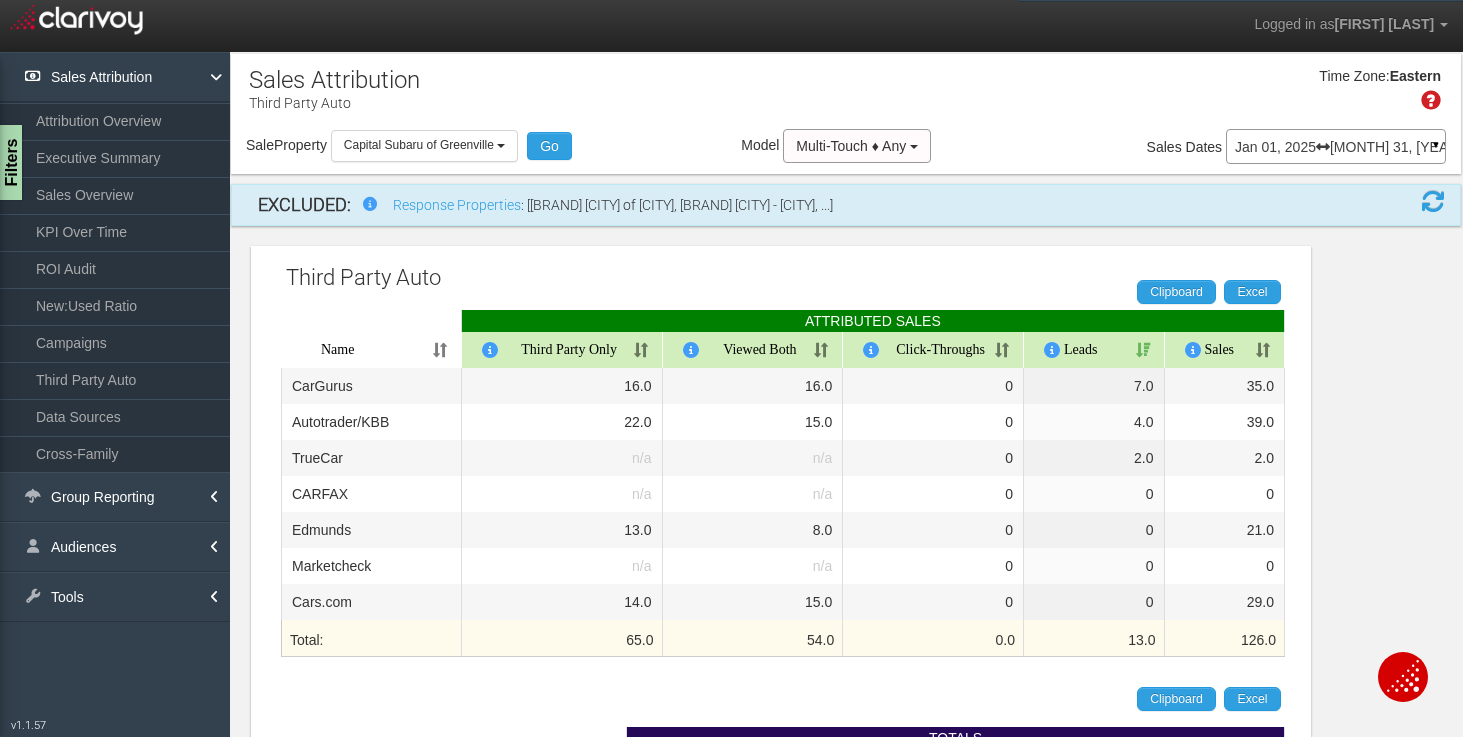 click on "[MONTH] 01, [YEAR]   [MONTH] 31, [YEAR]
▼" at bounding box center (1336, 146) 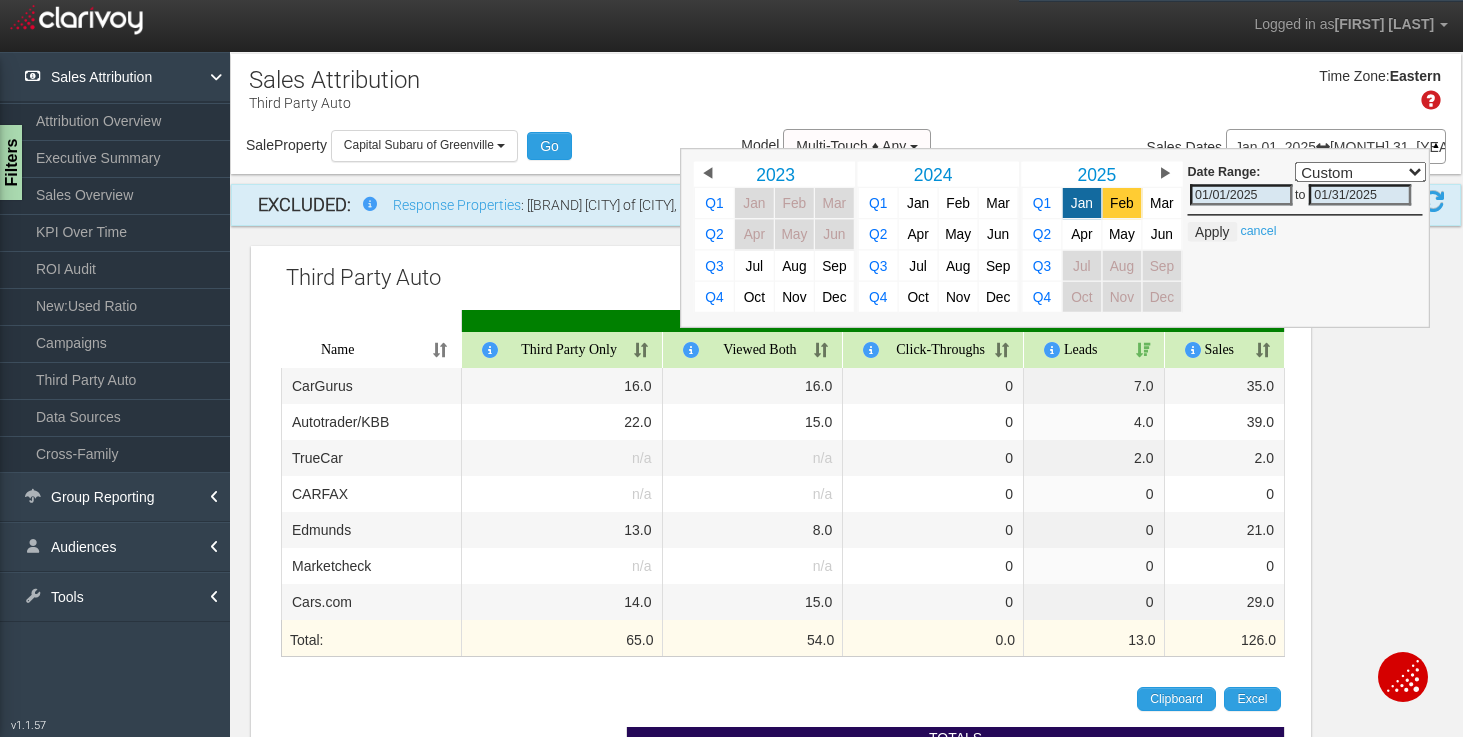 click on "Feb" at bounding box center (1122, 203) 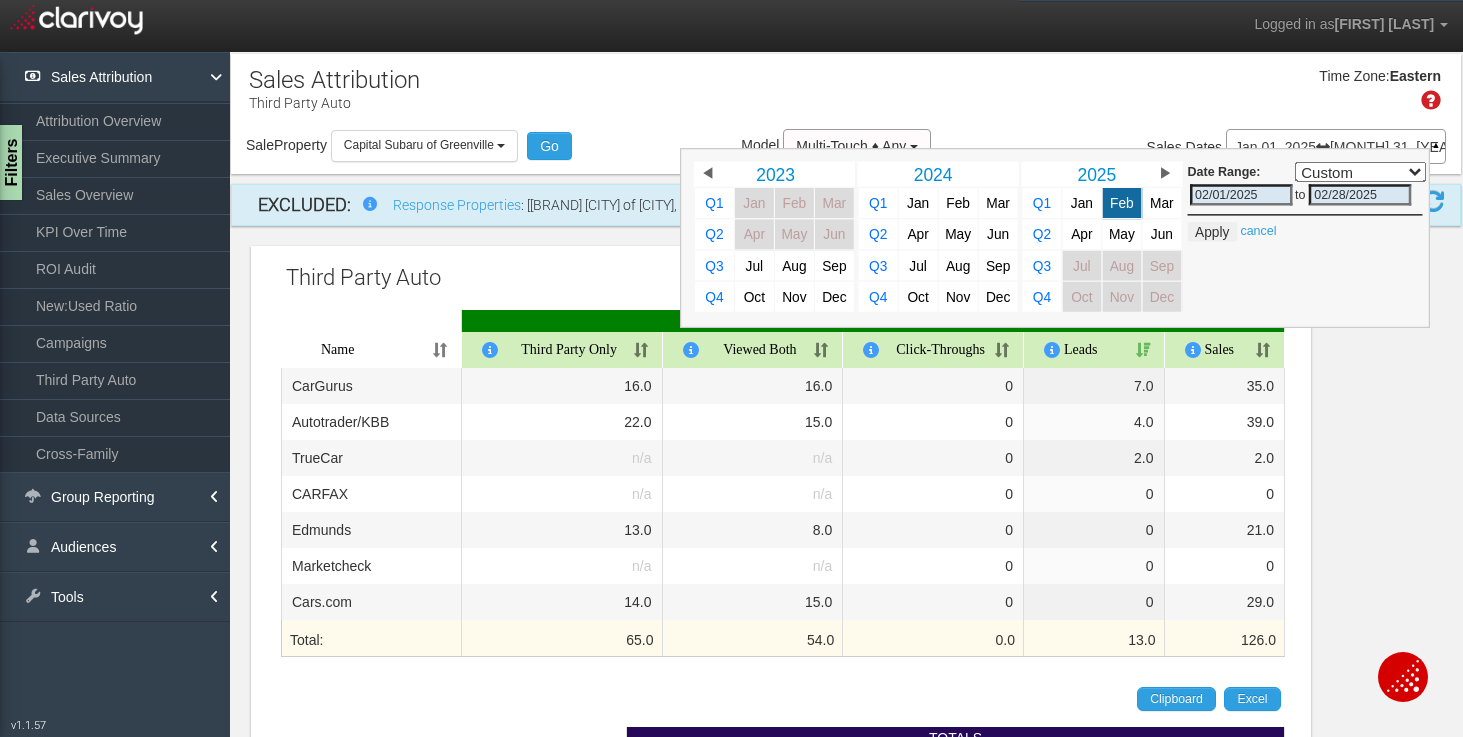 click on "Date Range:
Custom Yesterday This Week Last Week This Month Last Month This Quarter Last Quarter This Year All Time Last 7 Days Last 30 Days
02/01/[YEAR]
to
02/28/[YEAR]
Compare to:
to" at bounding box center [1055, 238] 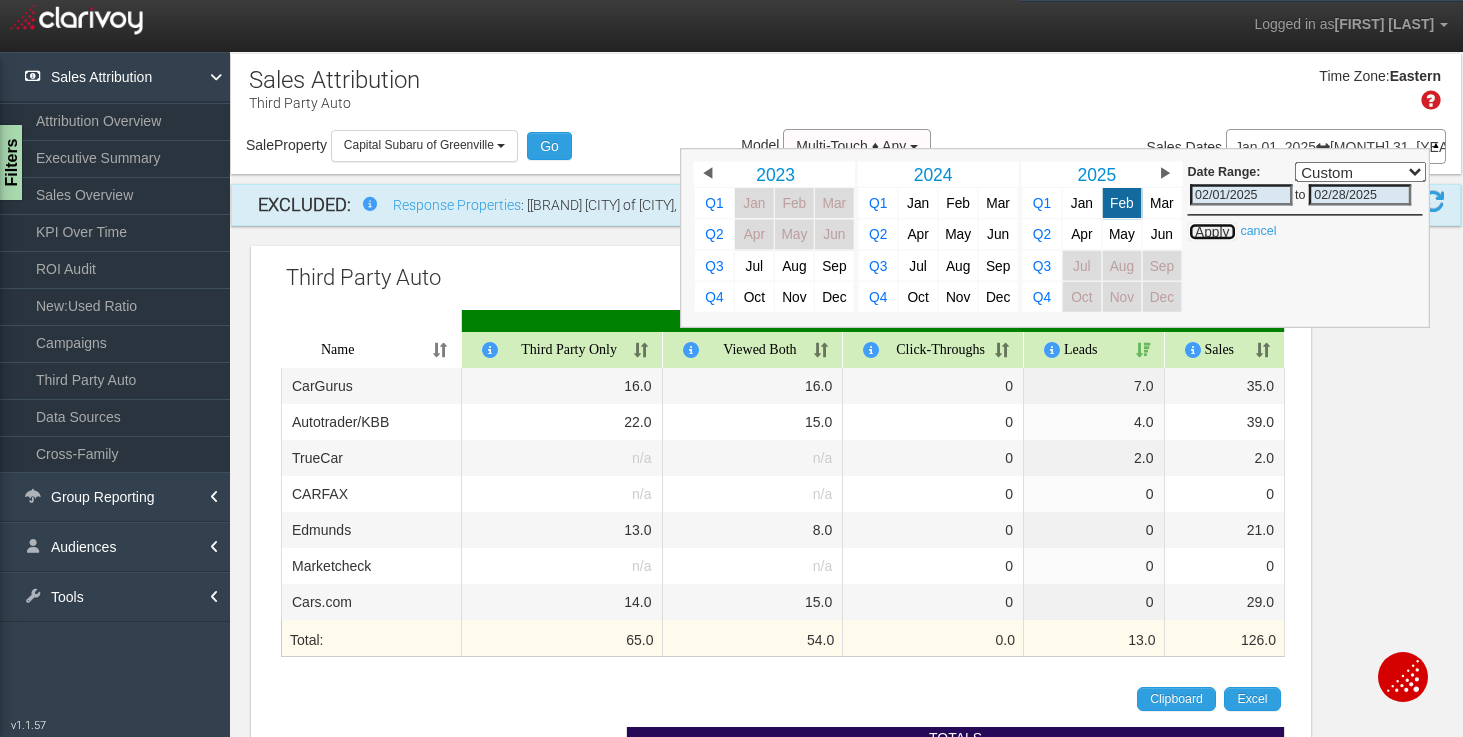 click on "Apply" at bounding box center (1212, 232) 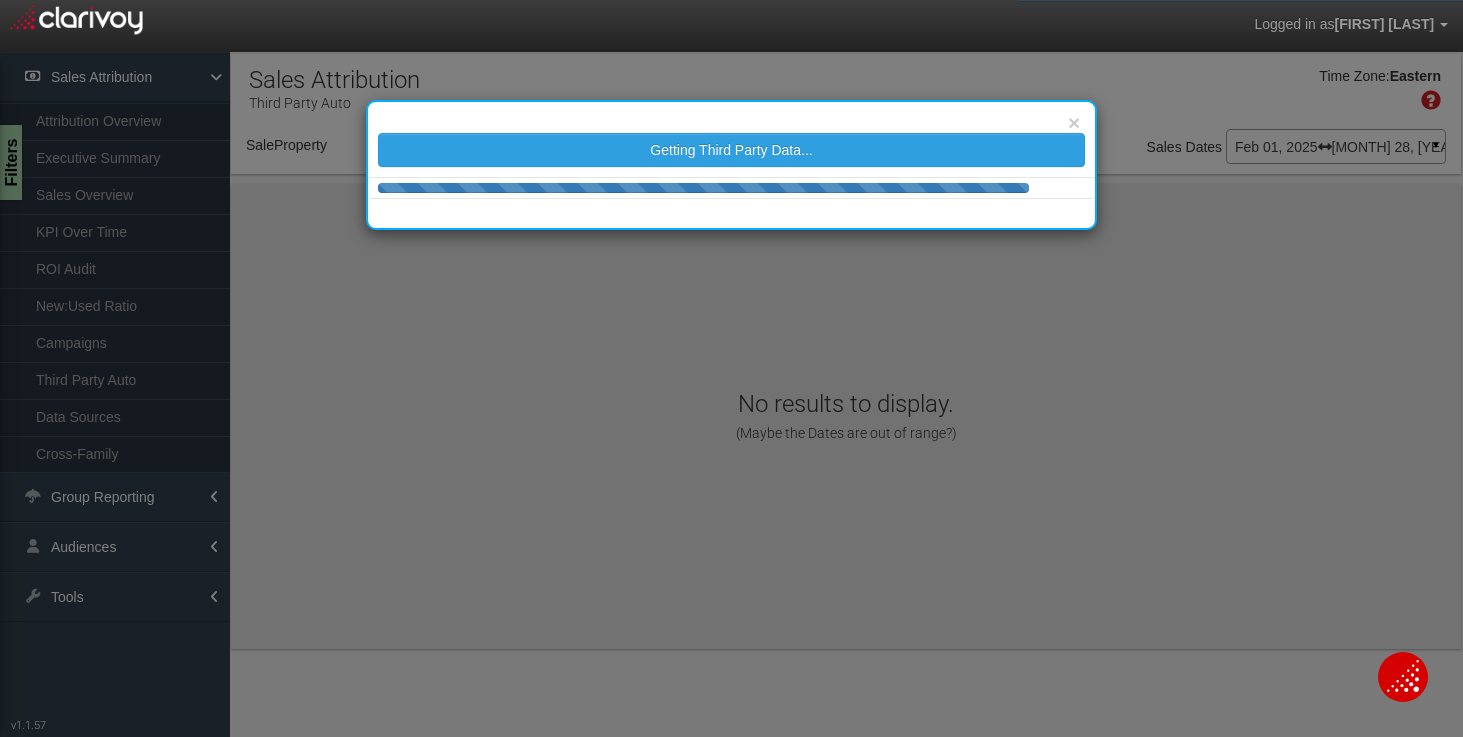 select on "object:876" 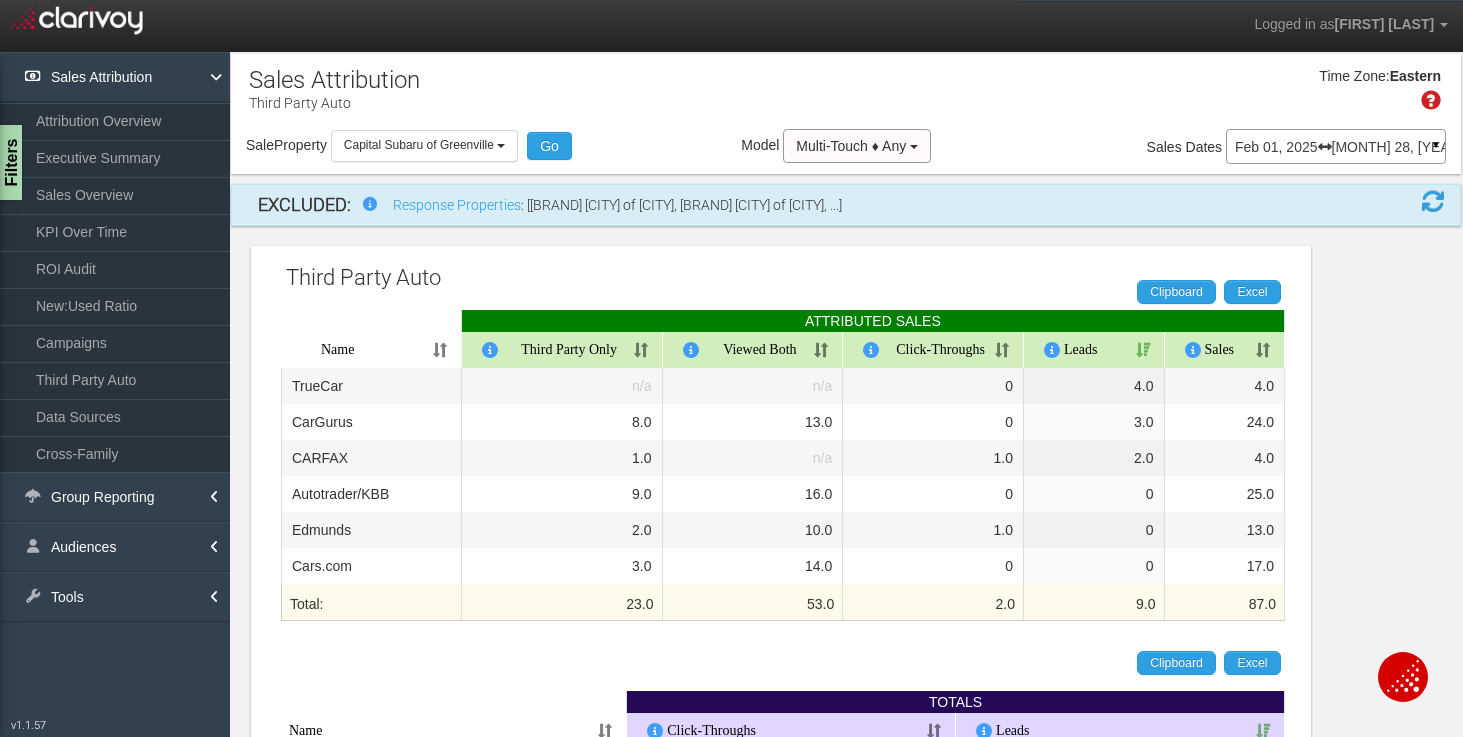 click on "[MONTH] 01, [YEAR]   [MONTH] 28, [YEAR]" at bounding box center [1336, 147] 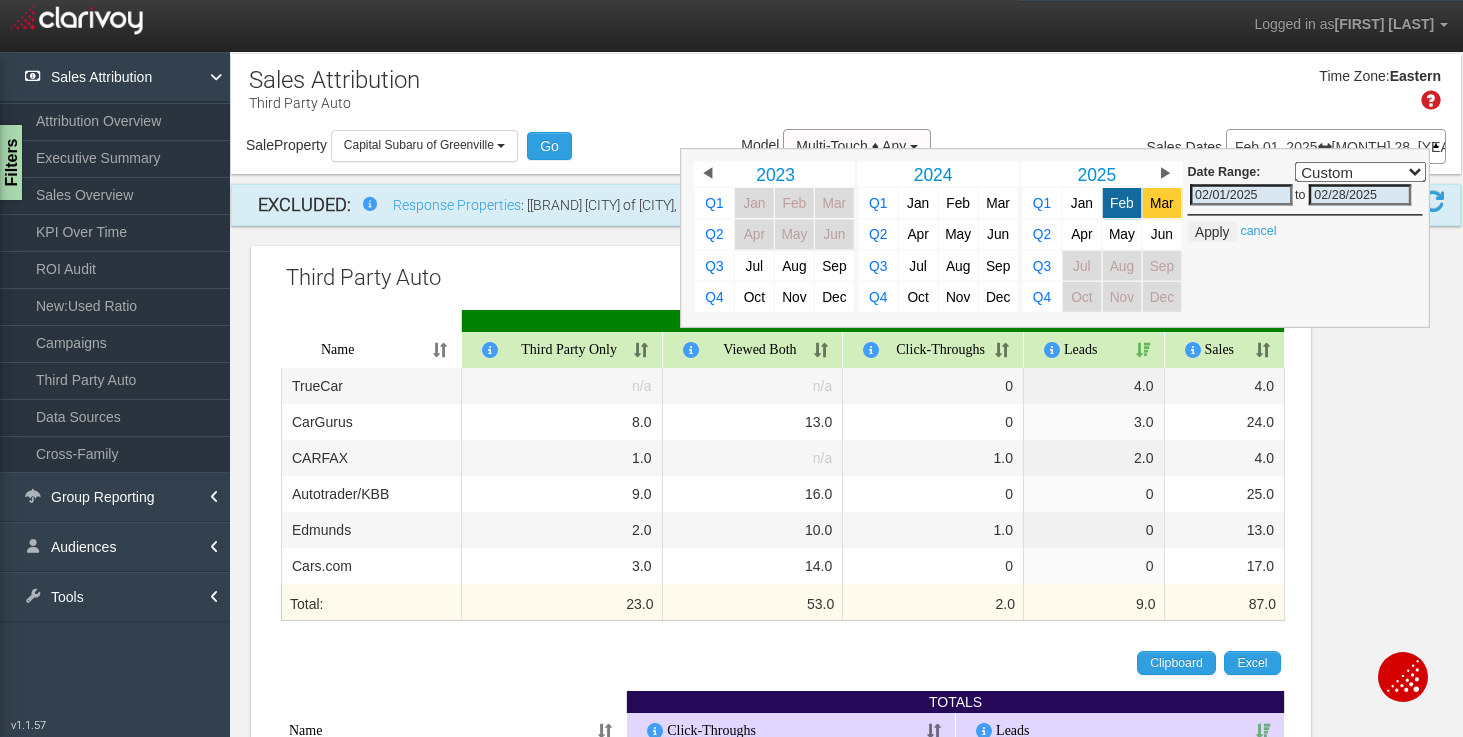 click on "Mar" at bounding box center (1162, 203) 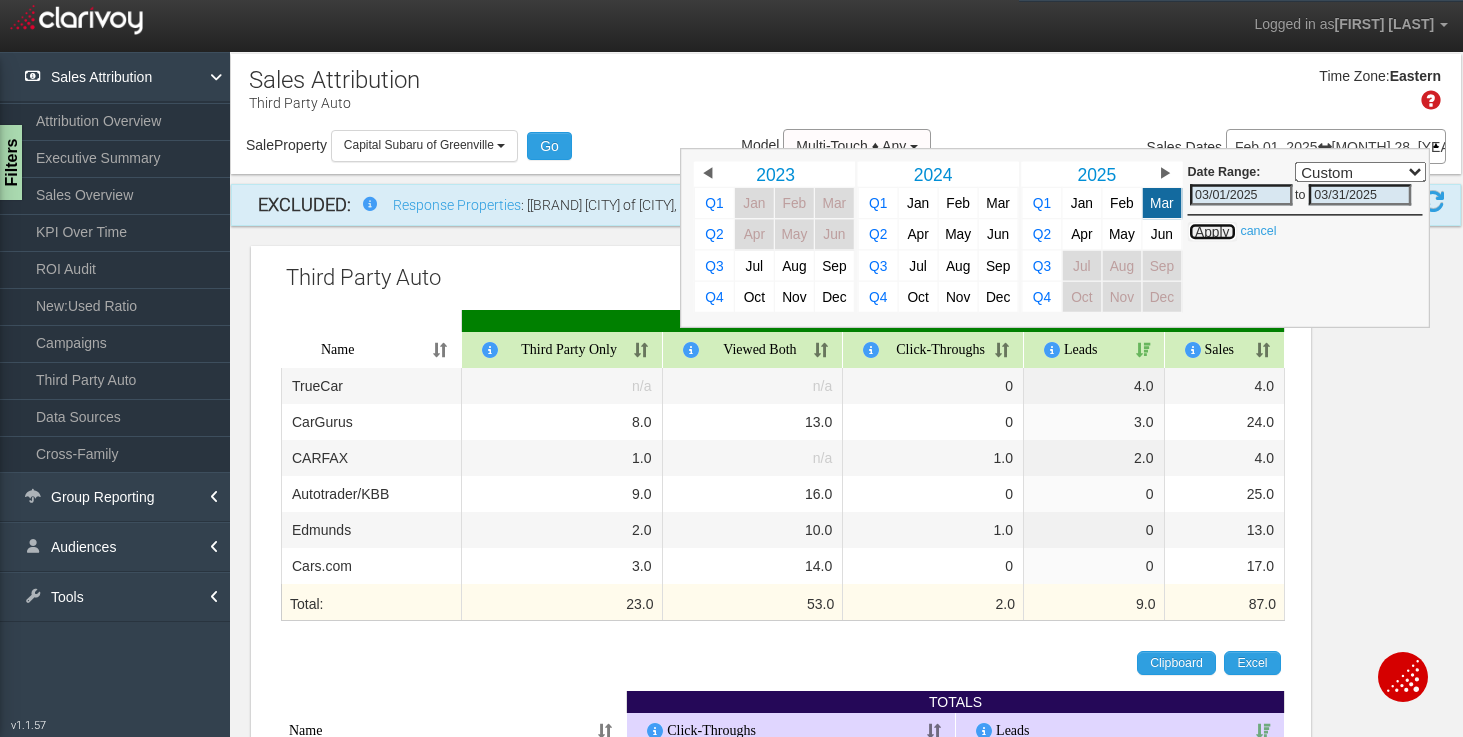 click on "Apply" at bounding box center (1212, 232) 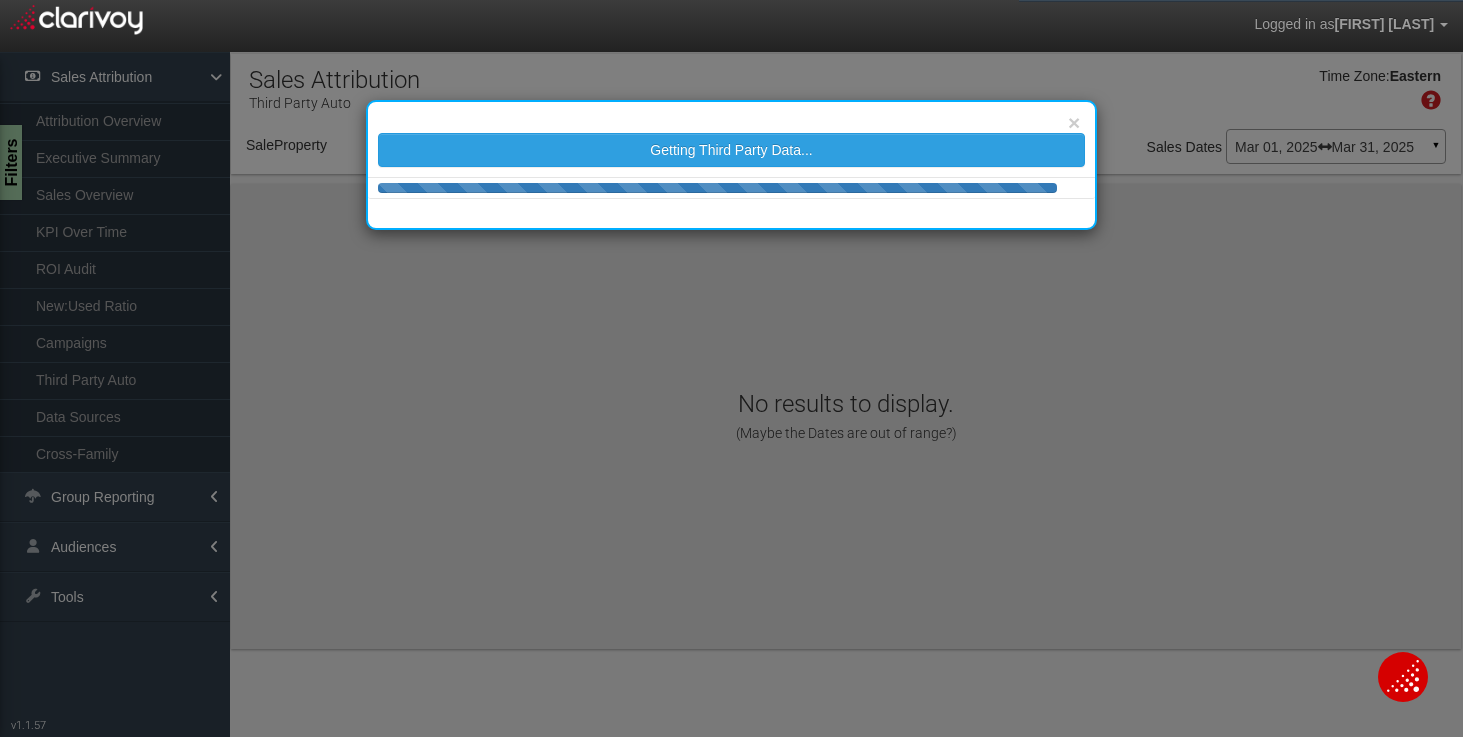 select on "object:930" 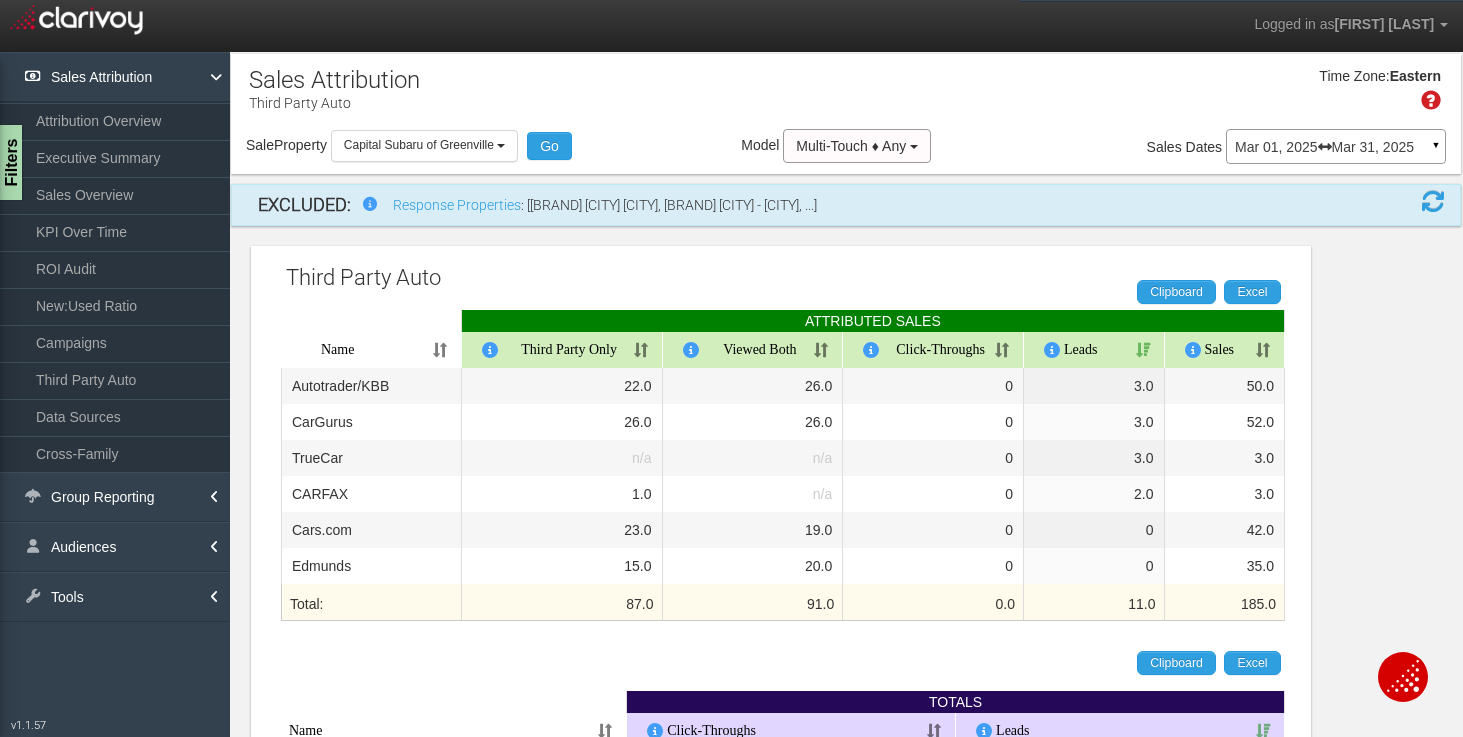 click on "[MONTH] 01, [YEAR]   [MONTH] 31, [YEAR]" at bounding box center [1336, 147] 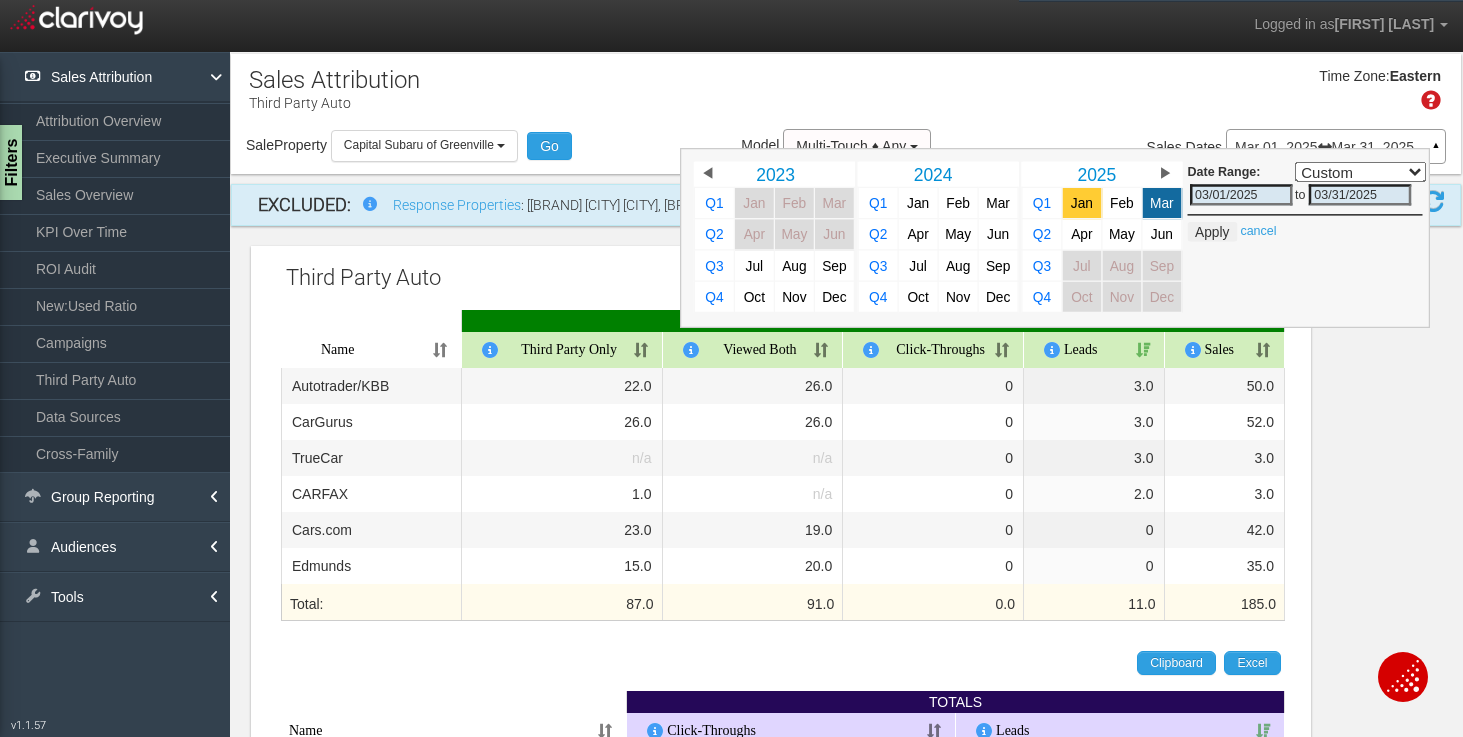 click on "Jan" at bounding box center [1082, 203] 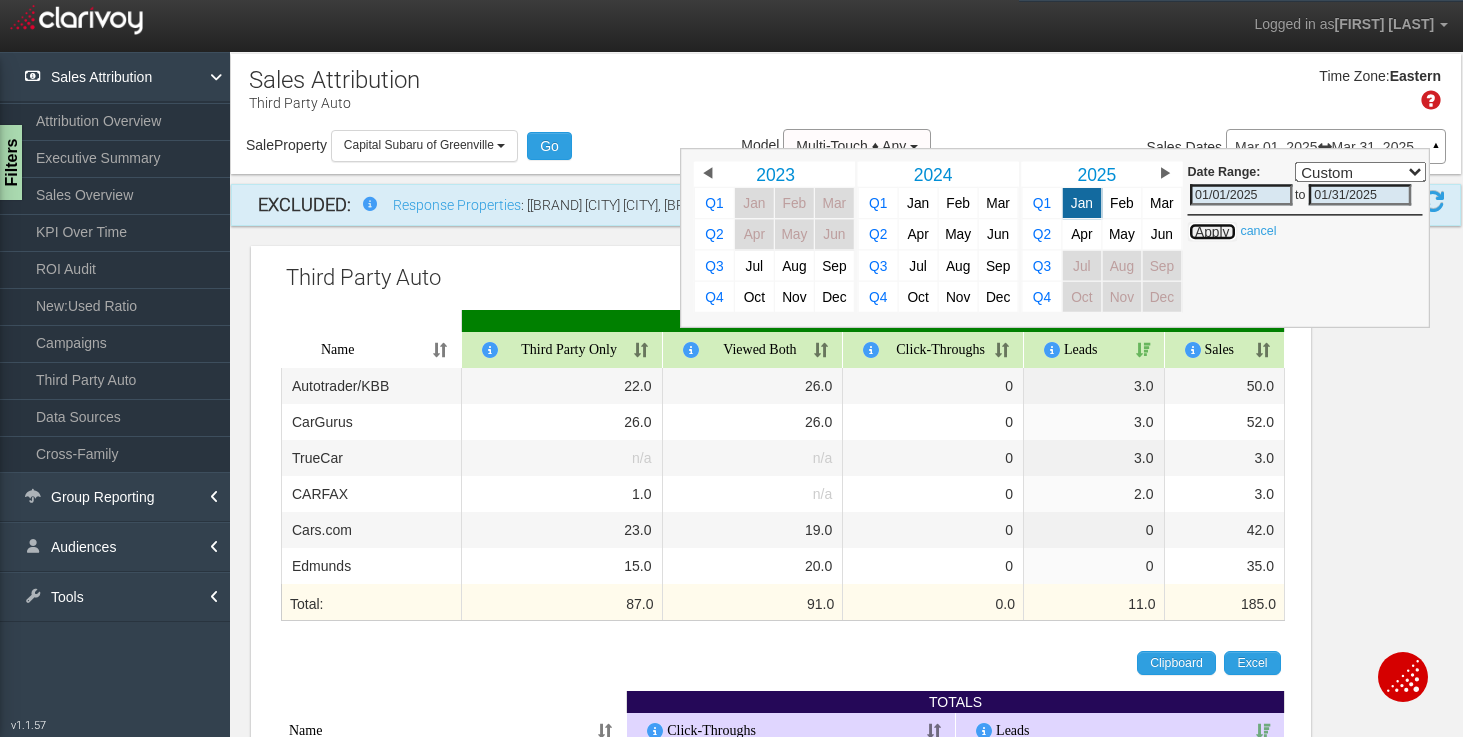 click on "Apply" at bounding box center [1212, 232] 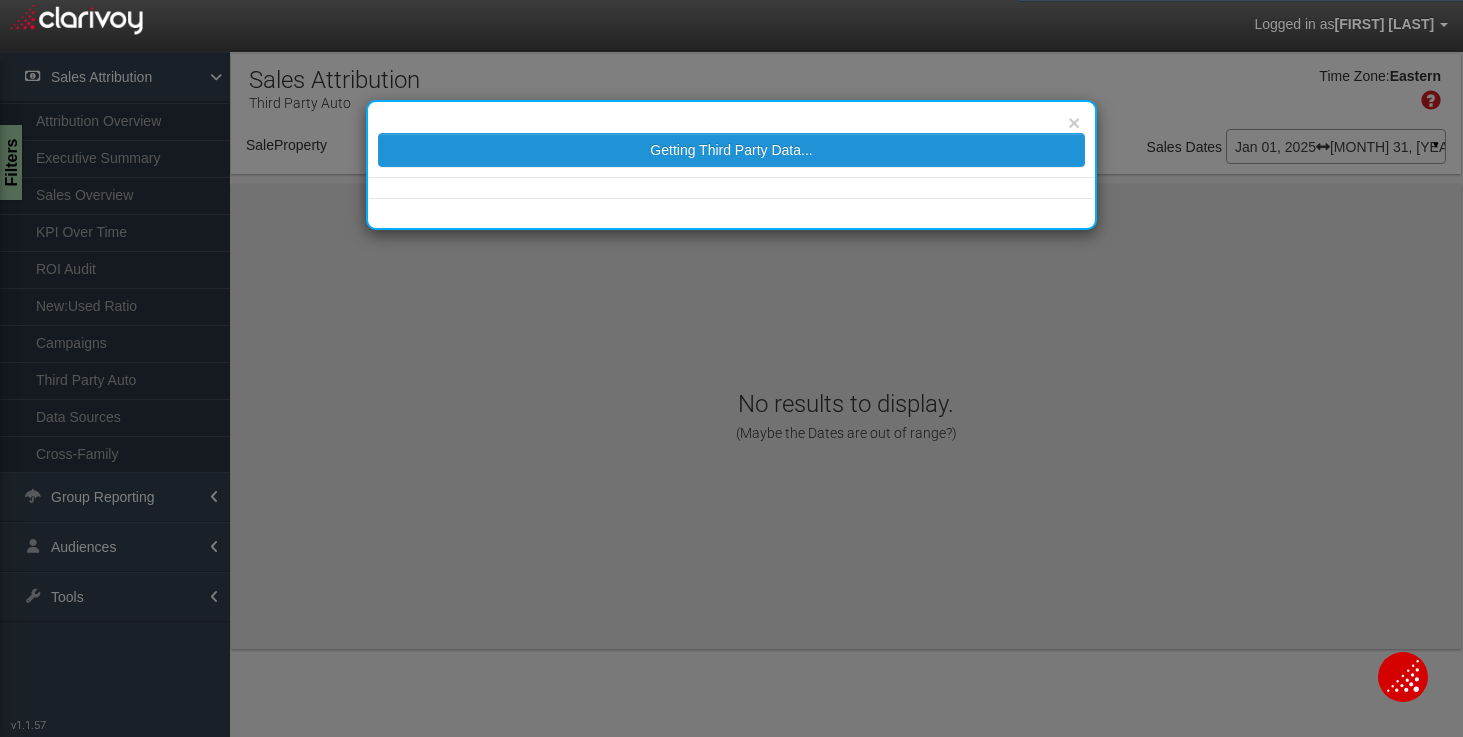 select on "object:984" 